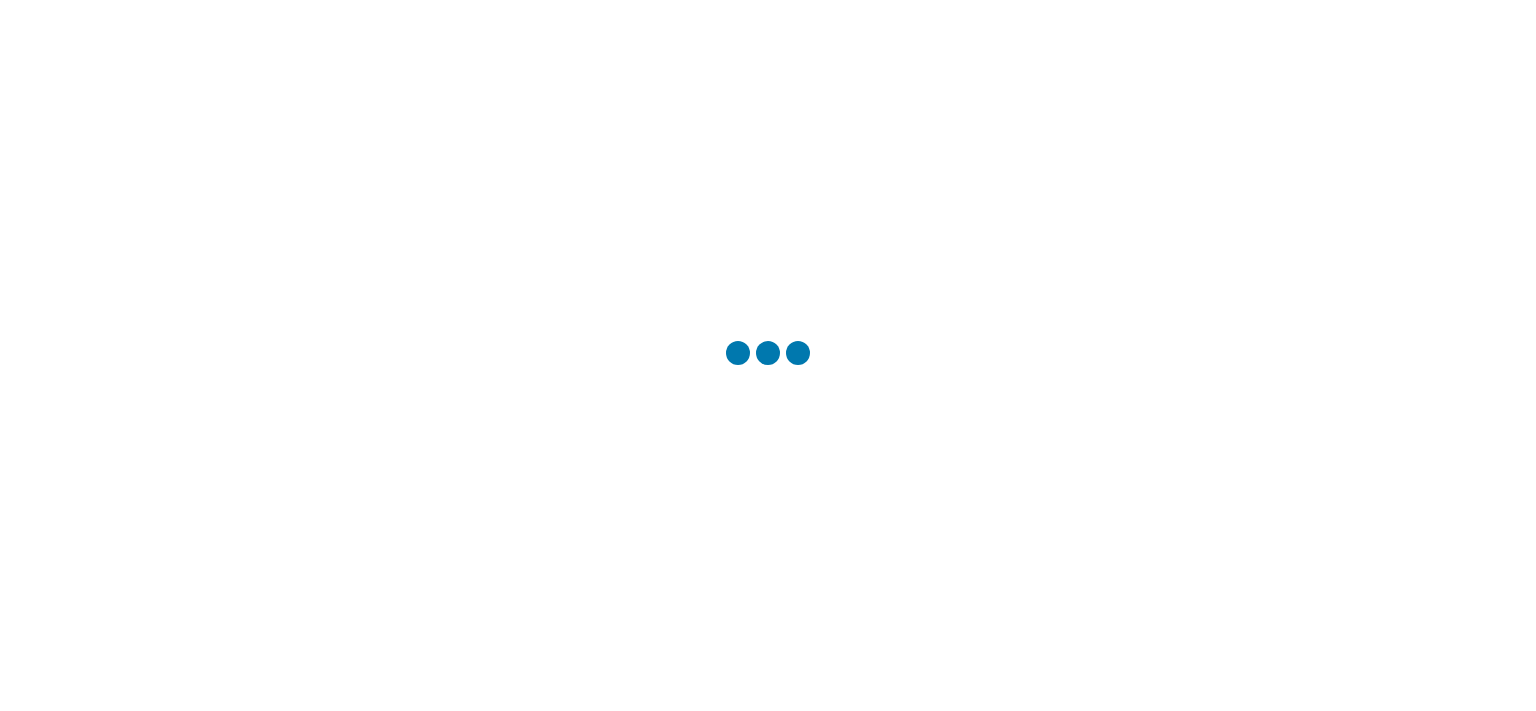 scroll, scrollTop: 0, scrollLeft: 0, axis: both 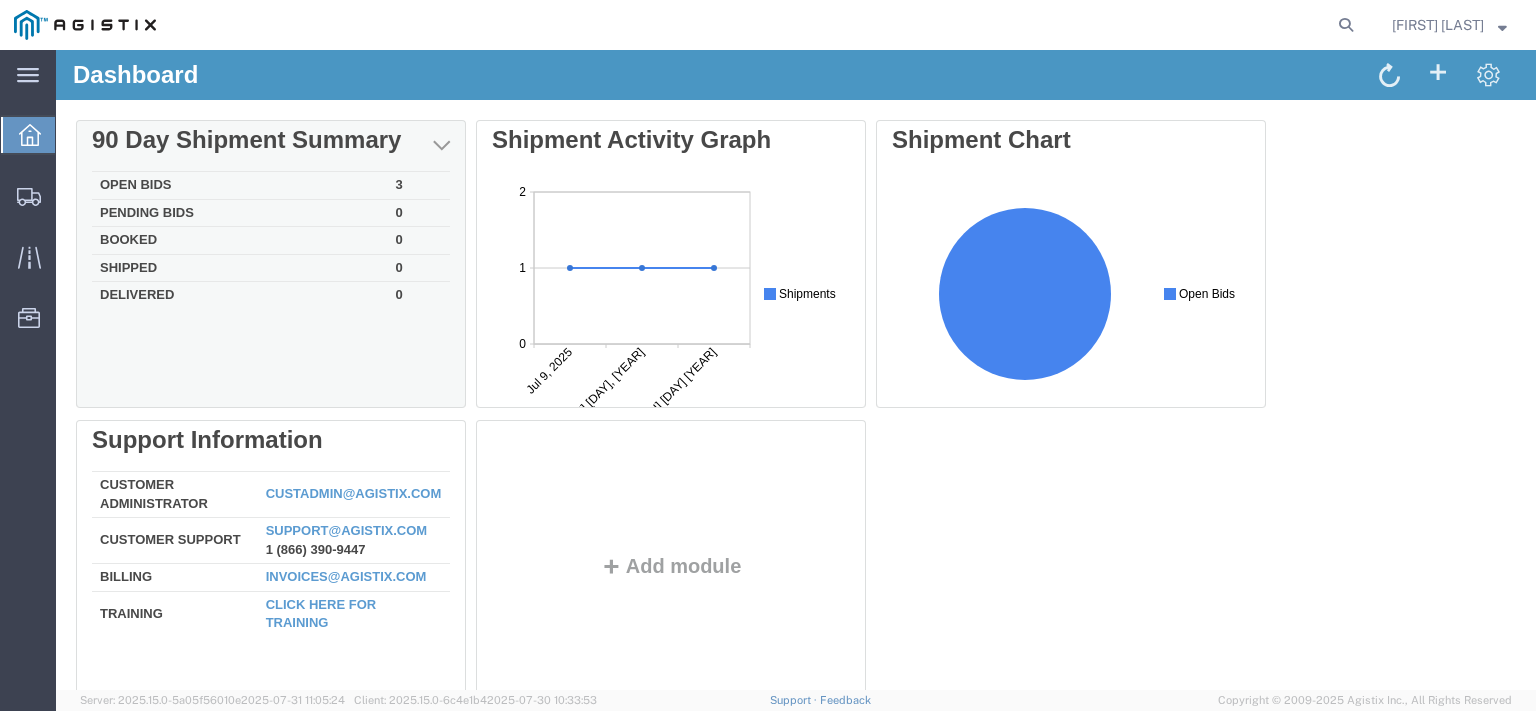 click on "Open Bids" at bounding box center (240, 186) 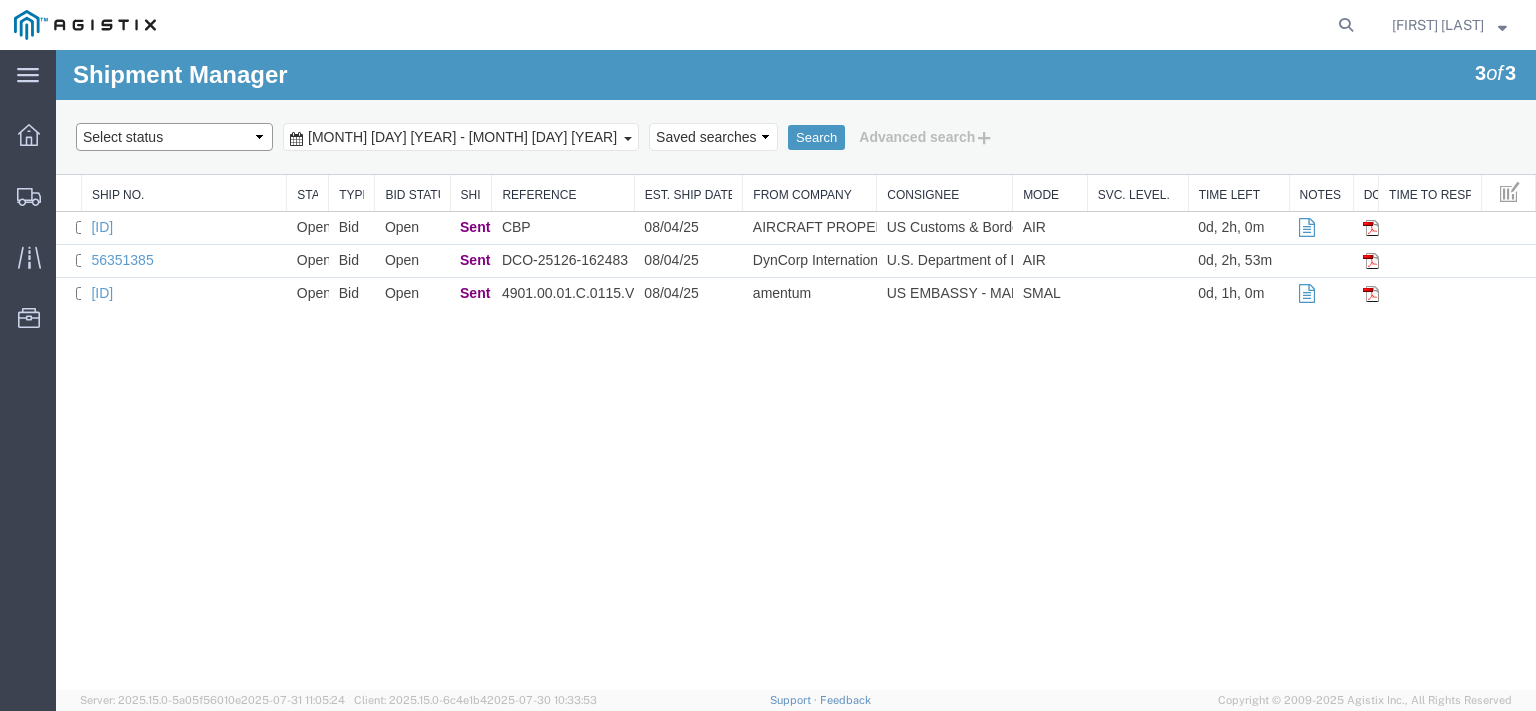 click on "Select status" at bounding box center (56, 50) 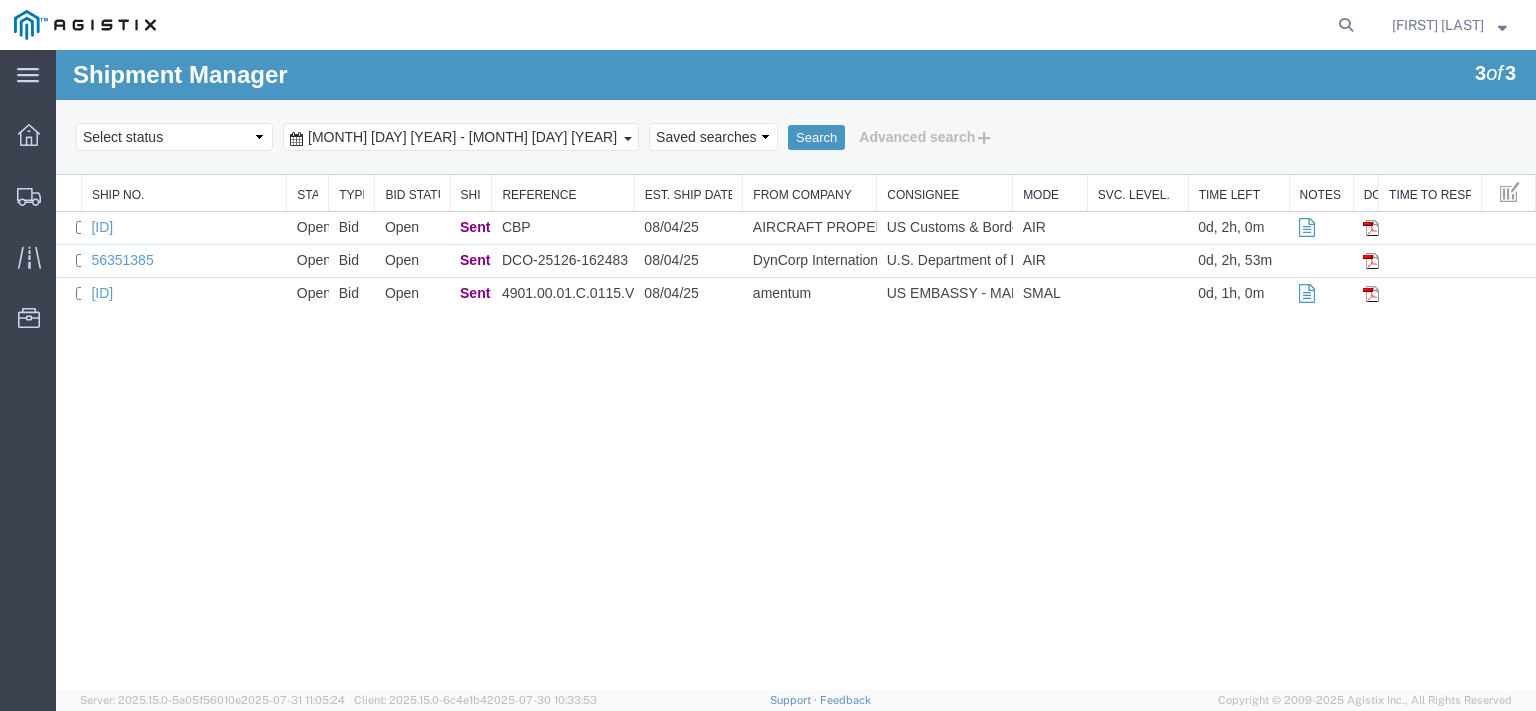 click on "Select status
Active (AC, O, P) All Approved Awaiting Confirmation (AC) Booked Canceled Closed Delivered Denied Expired Ignored Lost On Hold Open (O) Partial Delivery Pending (P) Shipped Withdrawn Jul 1st 2025 - Aug 1st 2025 Saved searches Search
Advanced search" at bounding box center (796, 137) 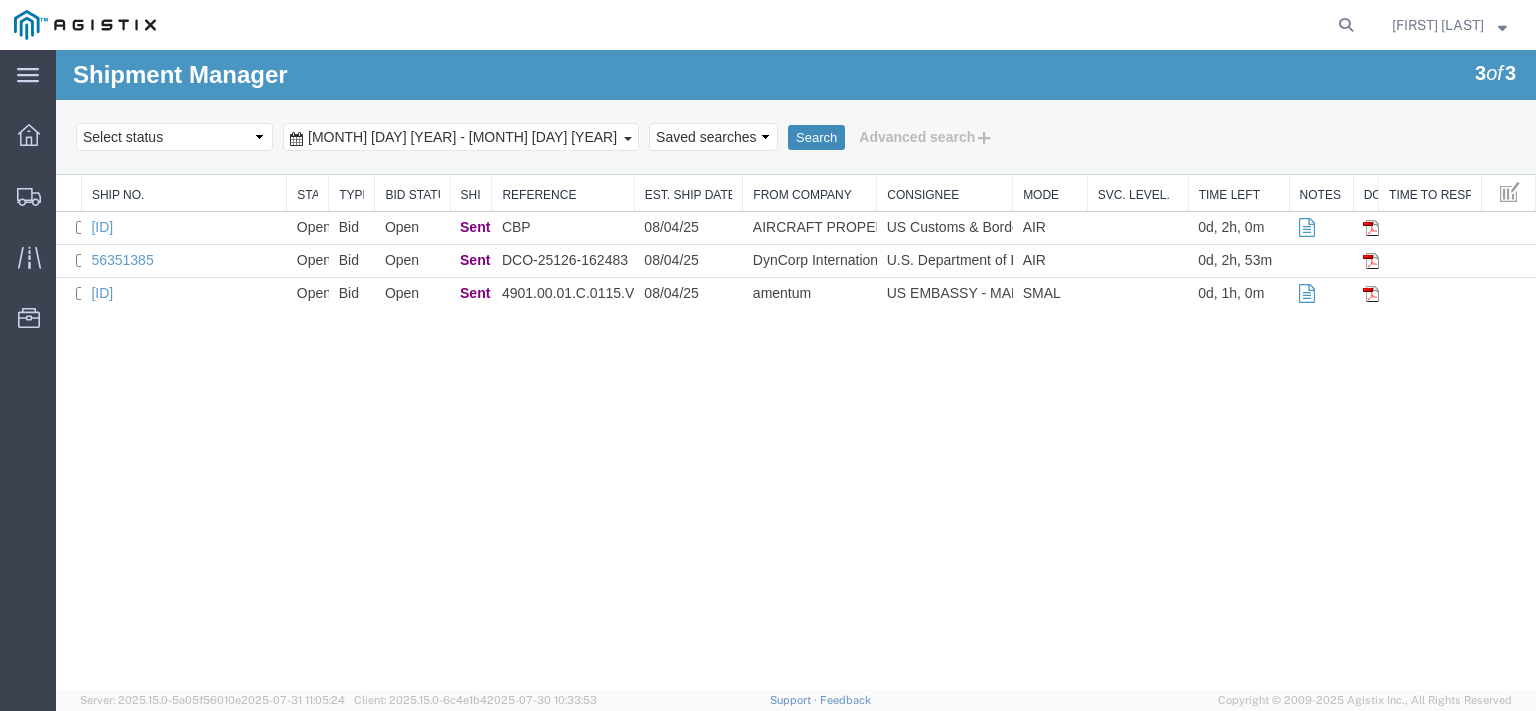 click on "Search" at bounding box center [816, 138] 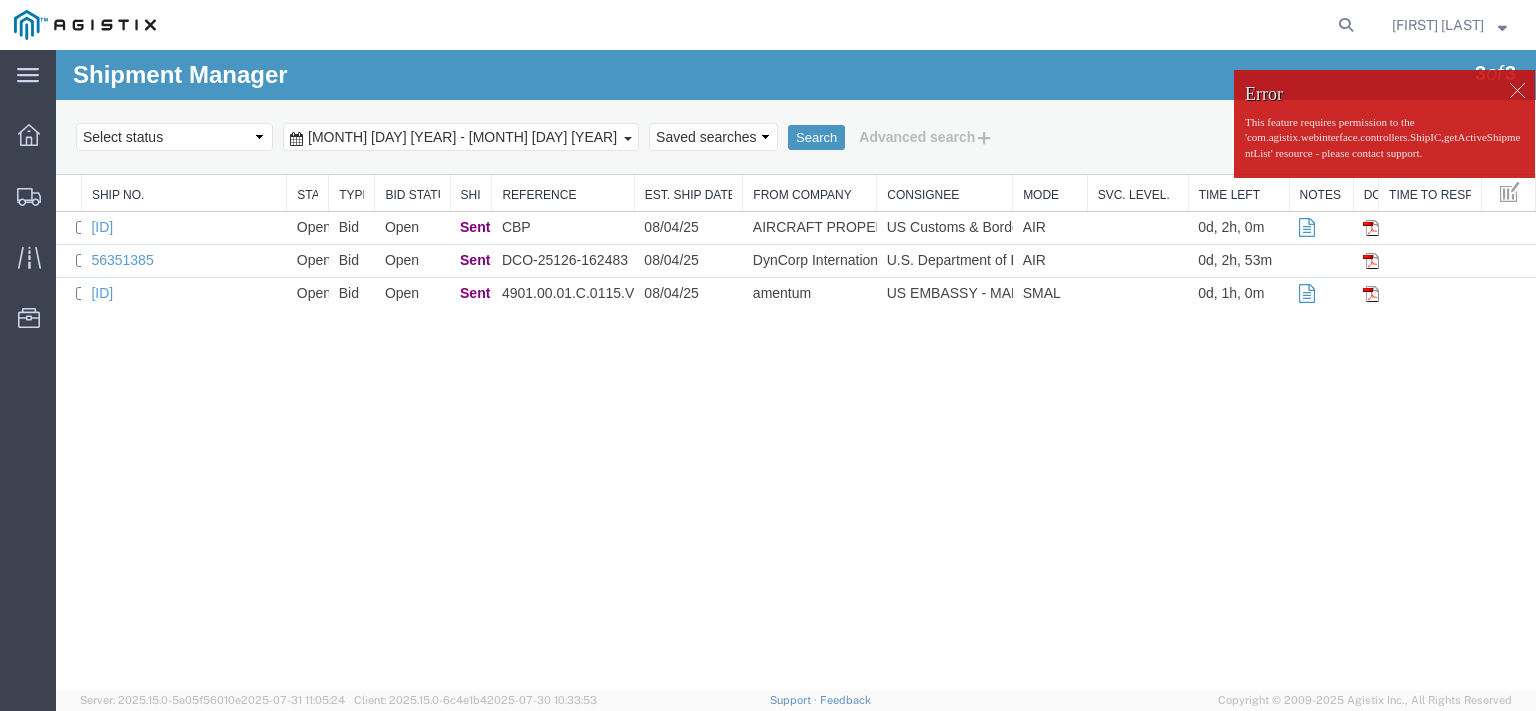 click on "[MONTH] [DAY] [YEAR] - [MONTH] [DAY] [YEAR]" at bounding box center (462, 137) 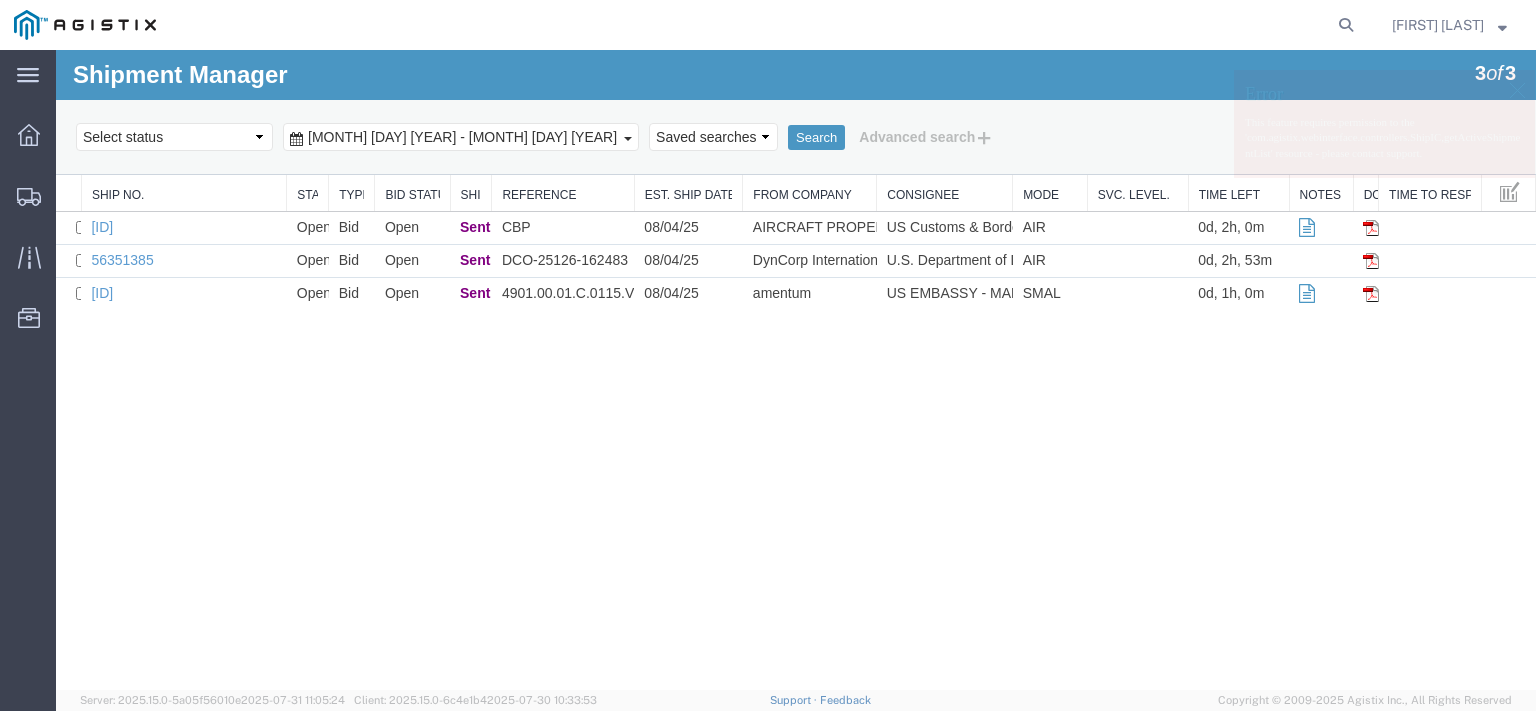 click on "Search
Select status
Active (AC, O, P) All Approved Awaiting Confirmation (AC) Booked Canceled Closed Delivered Denied Expired Ignored Lost On Hold Open (O) Partial Delivery Pending (P) Shipped Withdrawn [MONTH] [DAY] [YEAR] - [MONTH] [DAY] [YEAR] Saved searches Search
Advanced search  Field Account Batch Id Bid No Broker Name Carrier Name Carrier Ref Number Consignee Create Date Created By Delivery Close Time Delivery Open Time From Alias From City From Company From Country From Name From State From Vendor Location From Zipcode Hazmat International Lane Late Late Status Miles Pickup Close Time Pickup Open Time Quote Number Rate Requested by Sent To Bid Date Service Level Service Name Ship Mode Ship No Ship Ref Number Ship Type Ship Value Status Stops Time To Respond To Alias To City To Country To Name To State To Vendor Location To Zipcode Tracking Number/AWB Weight Criterion Select one or more   Field Account Batch Id Bid No Broker Name Carrier Name Carrier Ref Number Consignee" at bounding box center (796, 137) 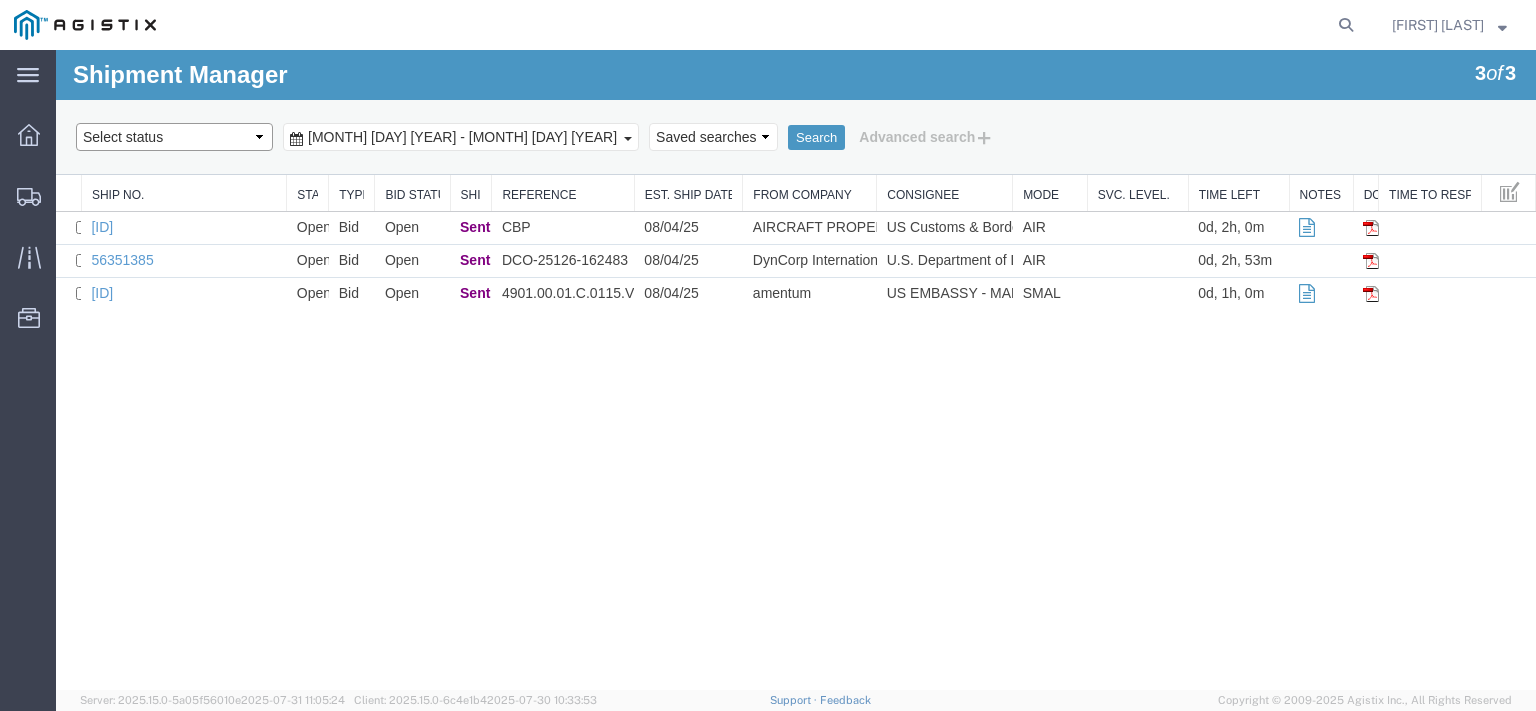 click on "Select status
Active (AC, O, P) All Approved Awaiting Confirmation (AC) Booked Canceled Closed Delivered Denied Expired Ignored Lost On Hold Open (O) Partial Delivery Pending (P) Shipped Withdrawn" at bounding box center (174, 137) 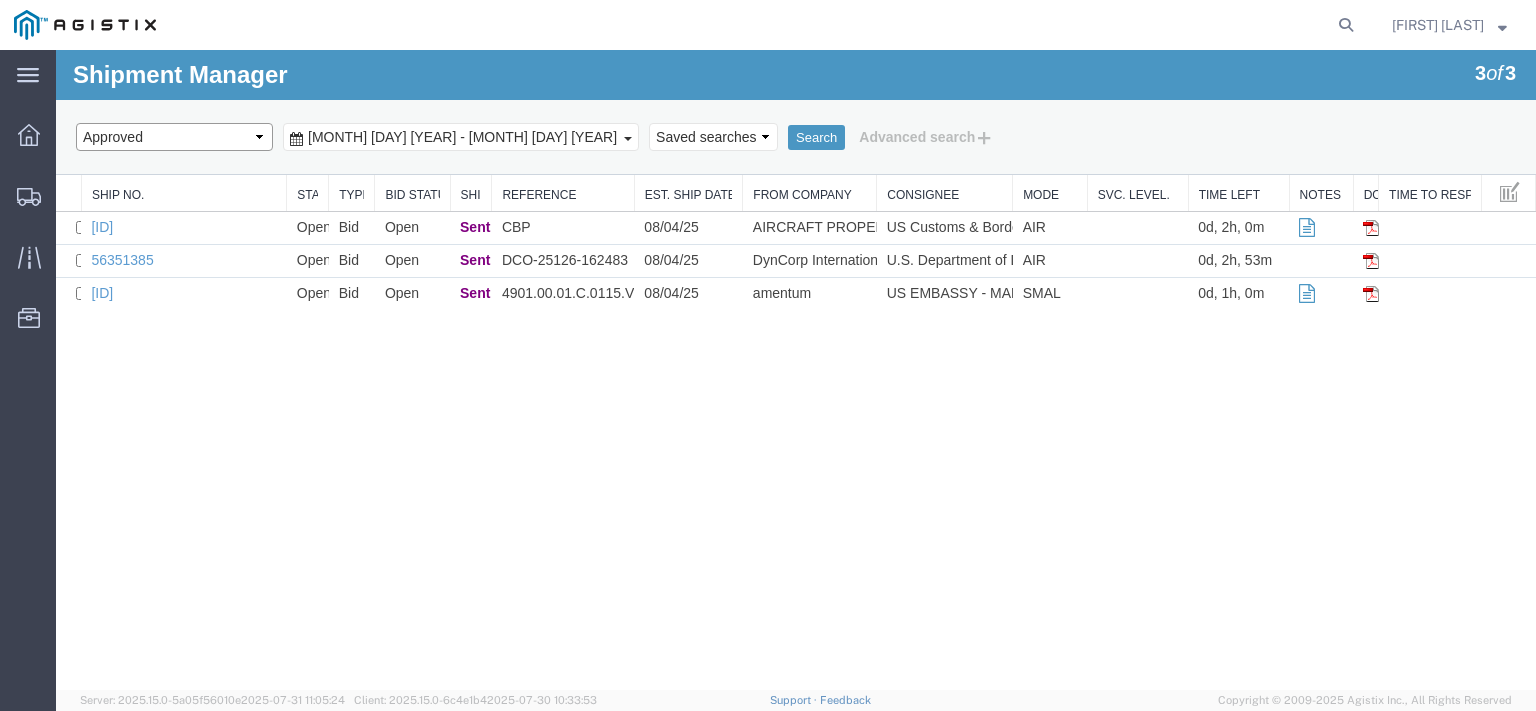 click on "Approved" at bounding box center [56, 50] 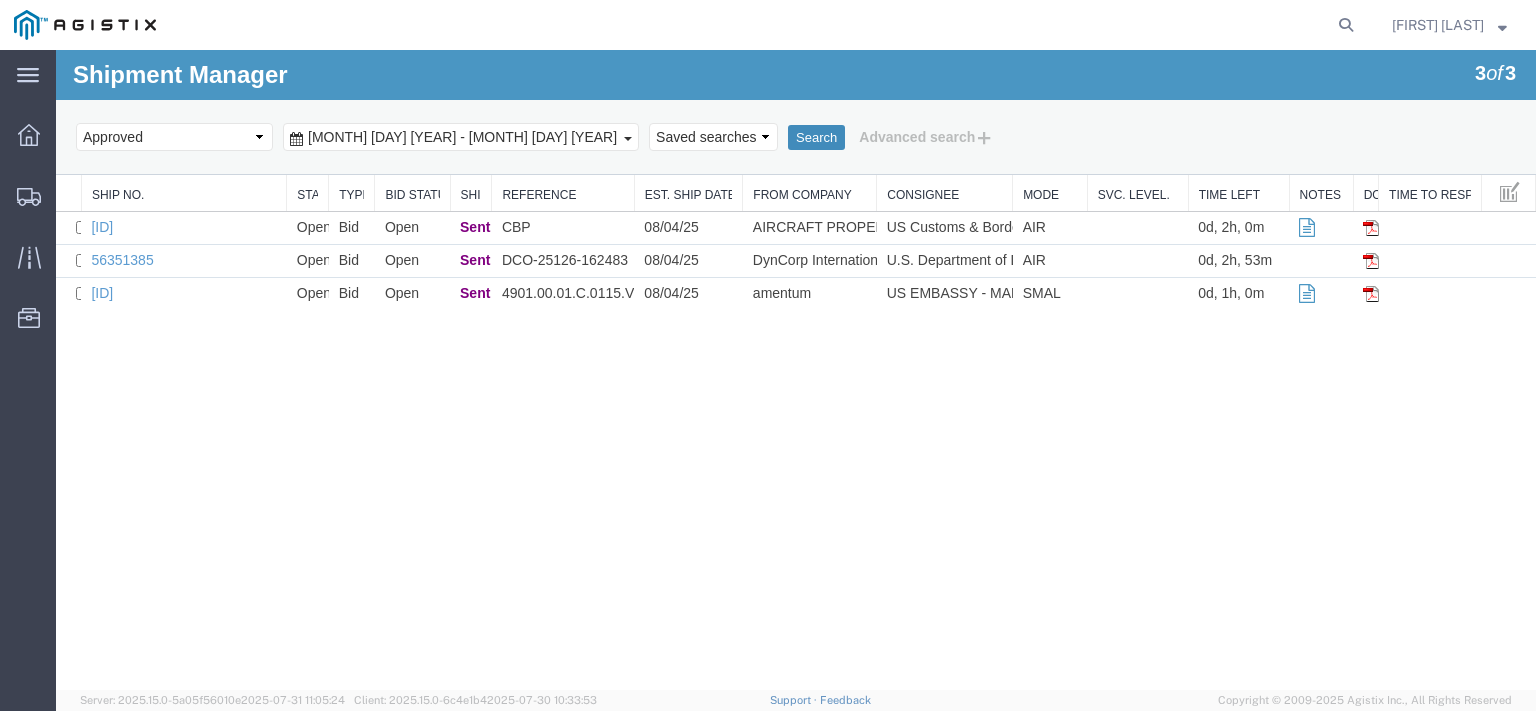 click on "Search" at bounding box center (816, 138) 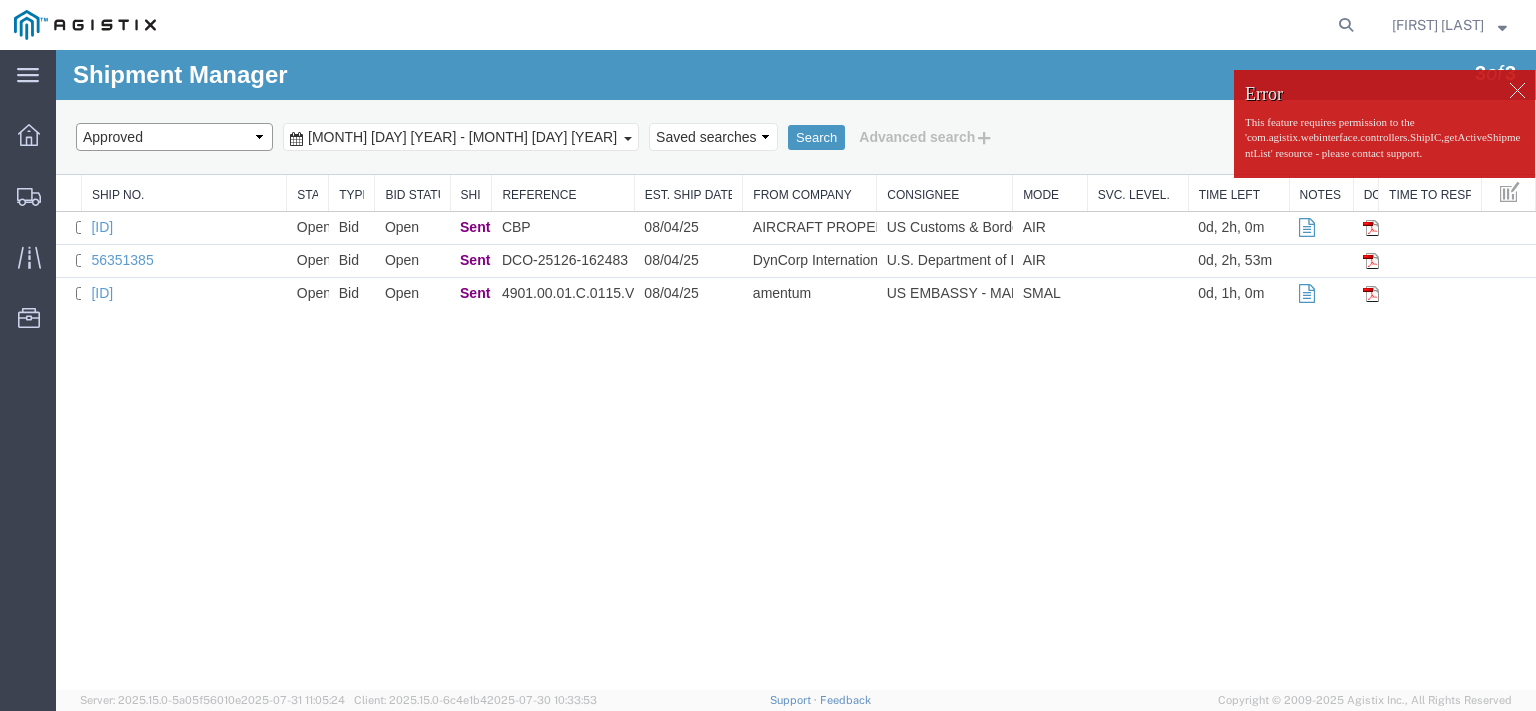 click on "Select status
Active (AC, O, P) All Approved Awaiting Confirmation (AC) Booked Canceled Closed Delivered Denied Expired Ignored Lost On Hold Open (O) Partial Delivery Pending (P) Shipped Withdrawn" at bounding box center [174, 137] 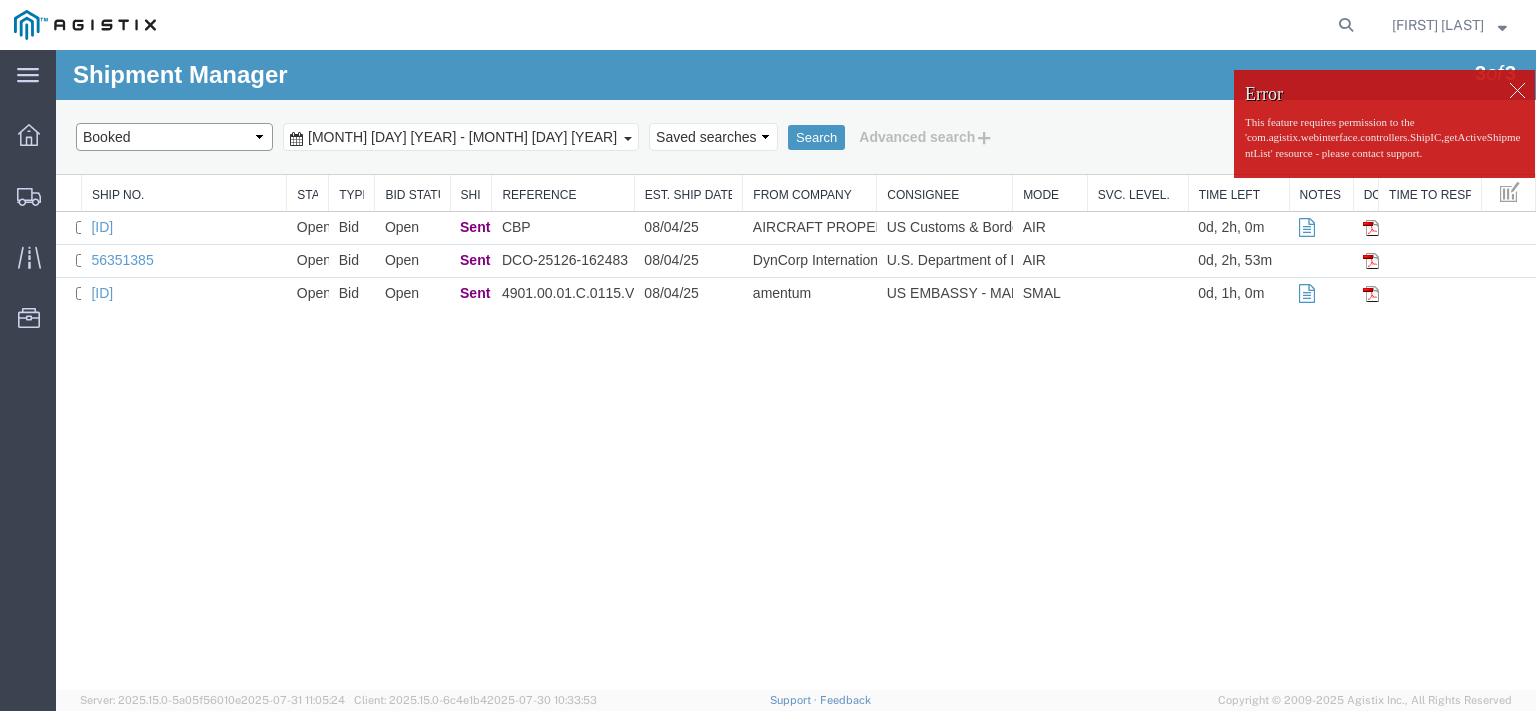 click on "Booked" at bounding box center [56, 50] 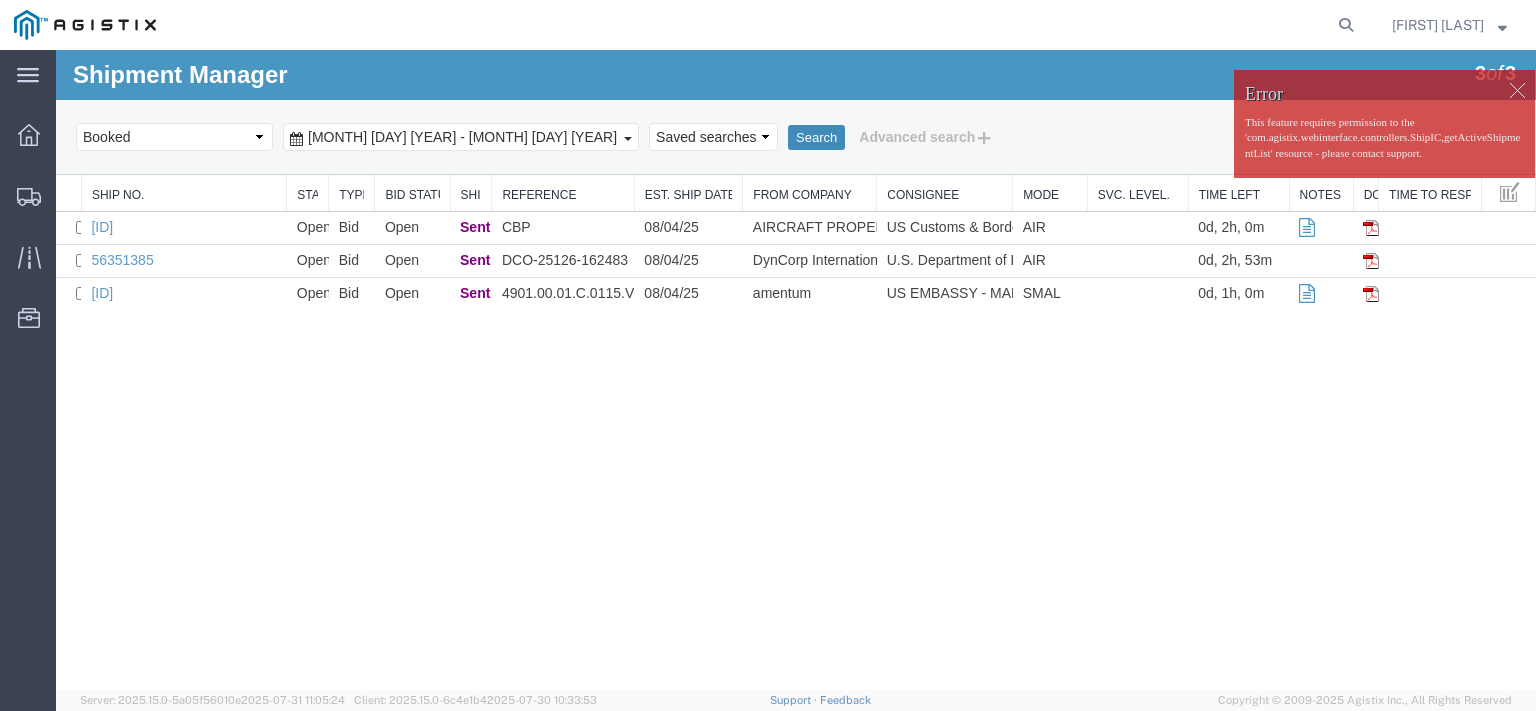 click on "Search" at bounding box center [816, 138] 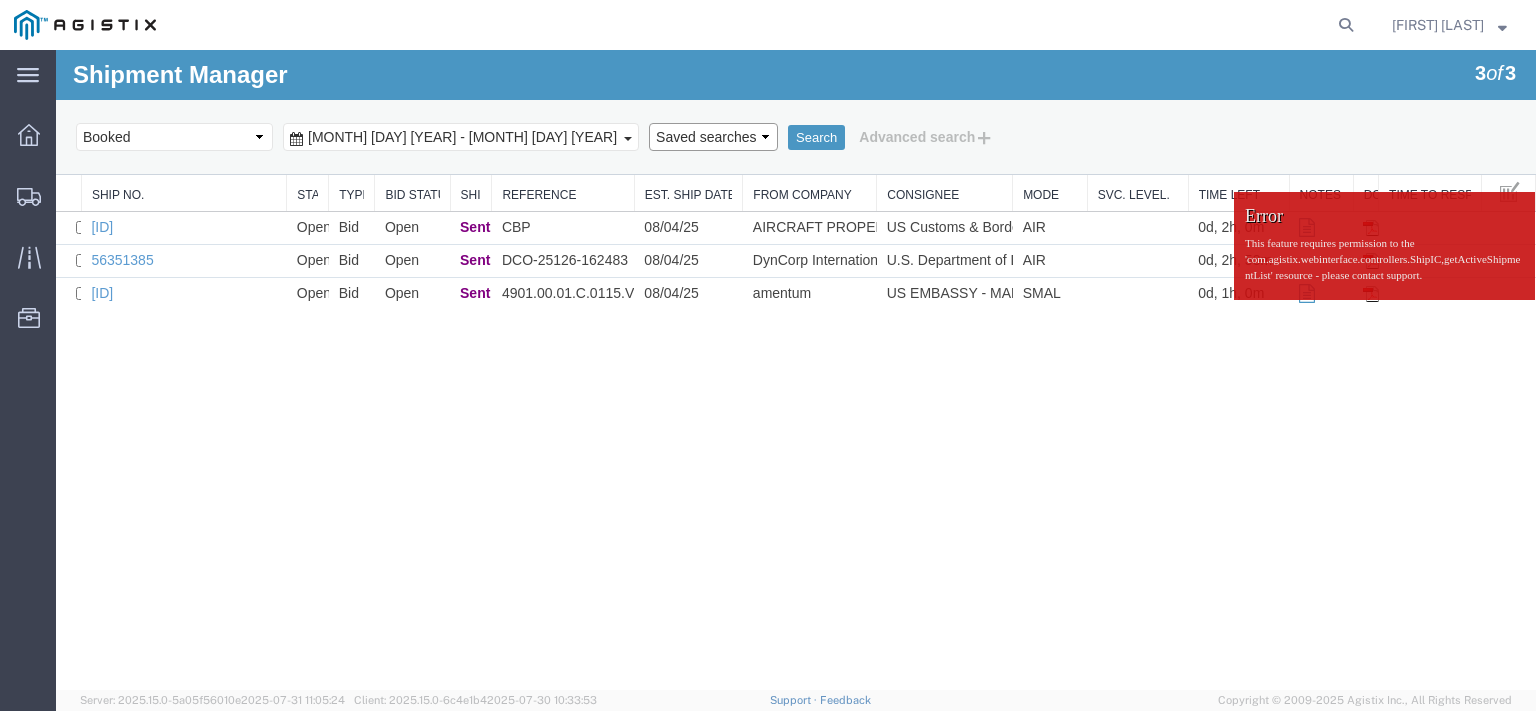 click on "Saved searches" at bounding box center [713, 137] 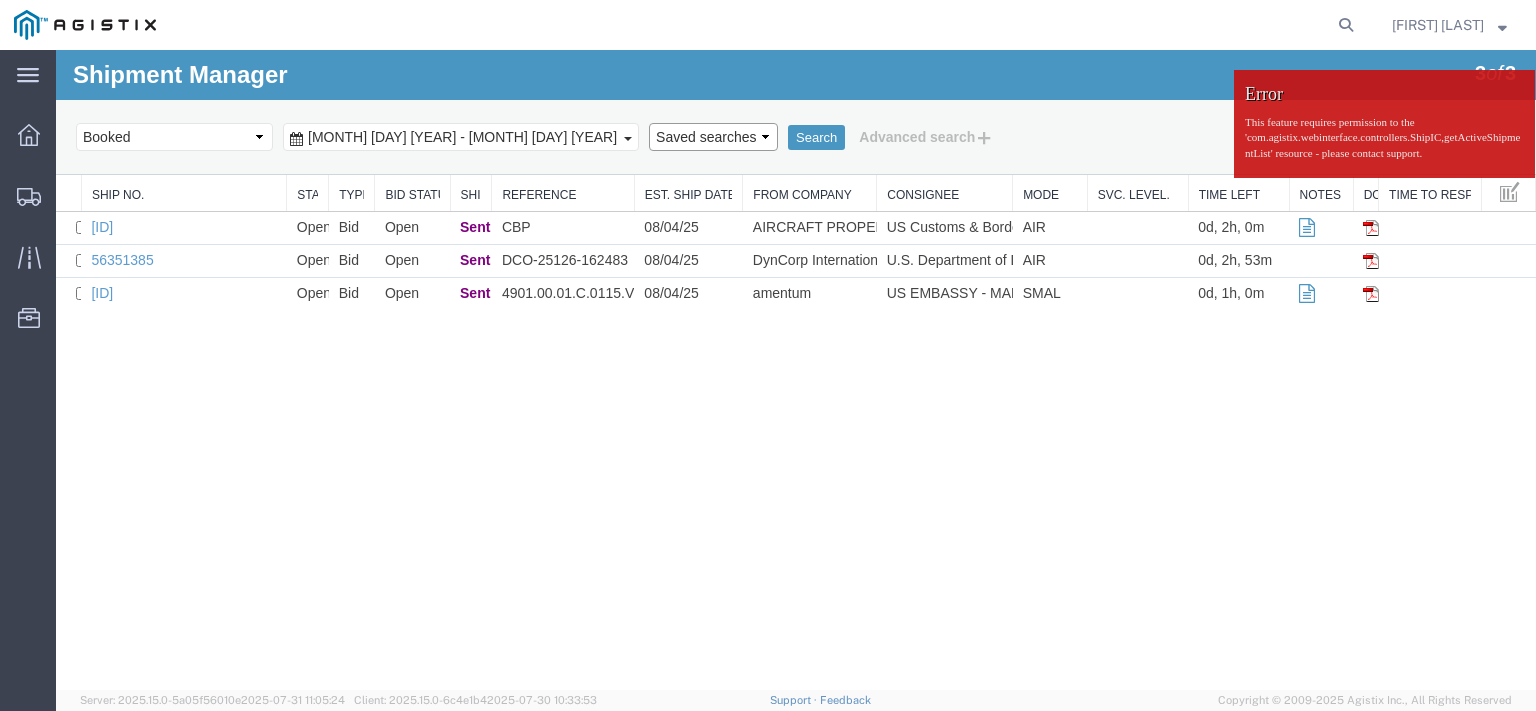 click on "Saved searches" at bounding box center (713, 137) 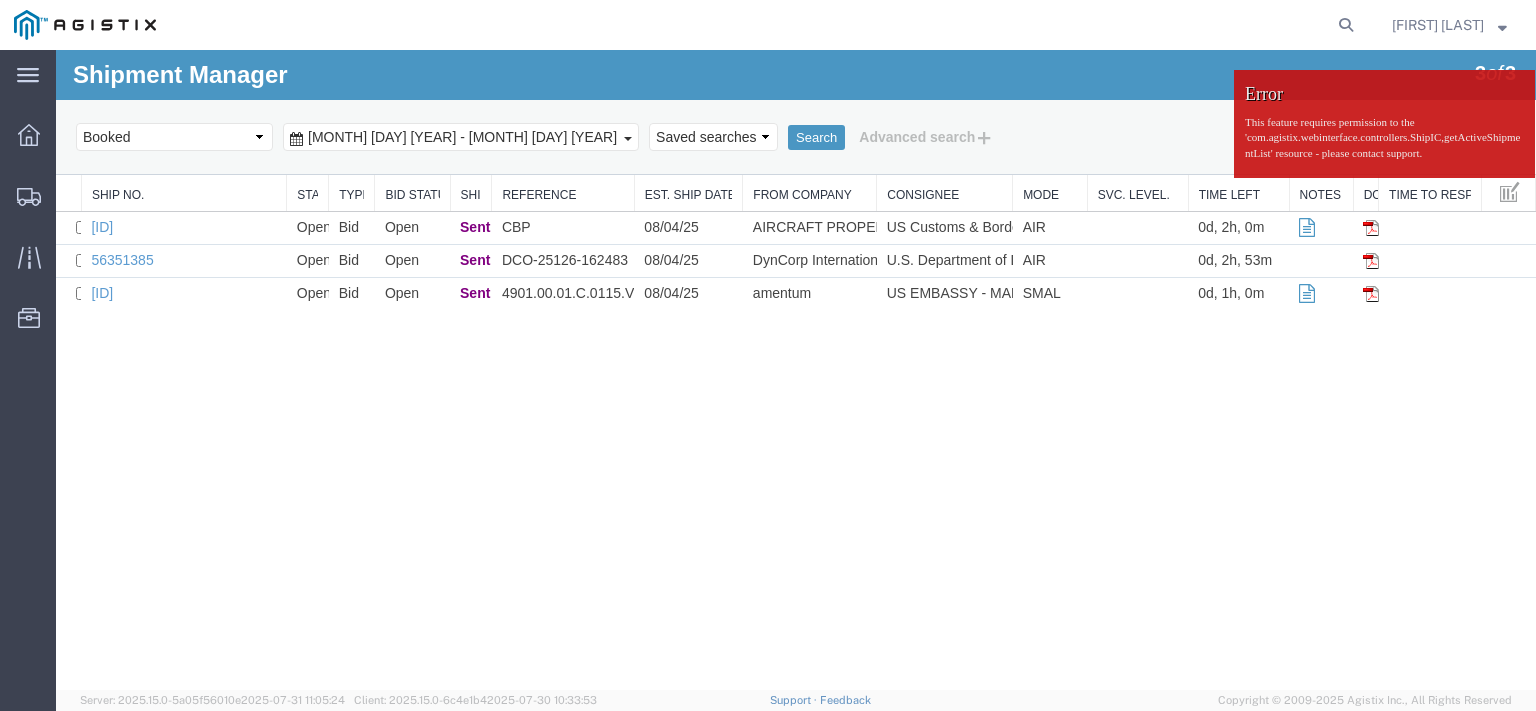 click on "[MONTH] [DAY] [YEAR] - [MONTH] [DAY] [YEAR]" at bounding box center [461, 137] 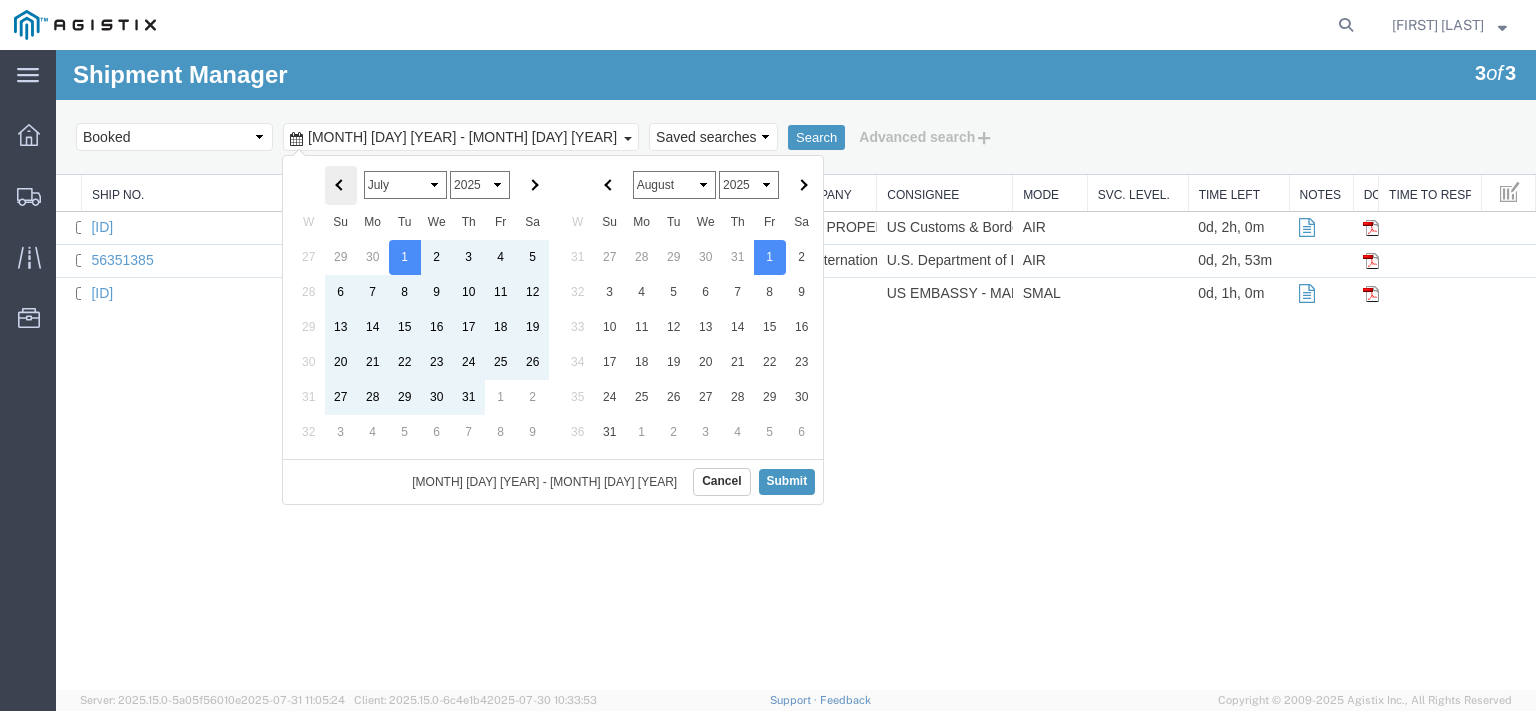 click at bounding box center [341, 185] 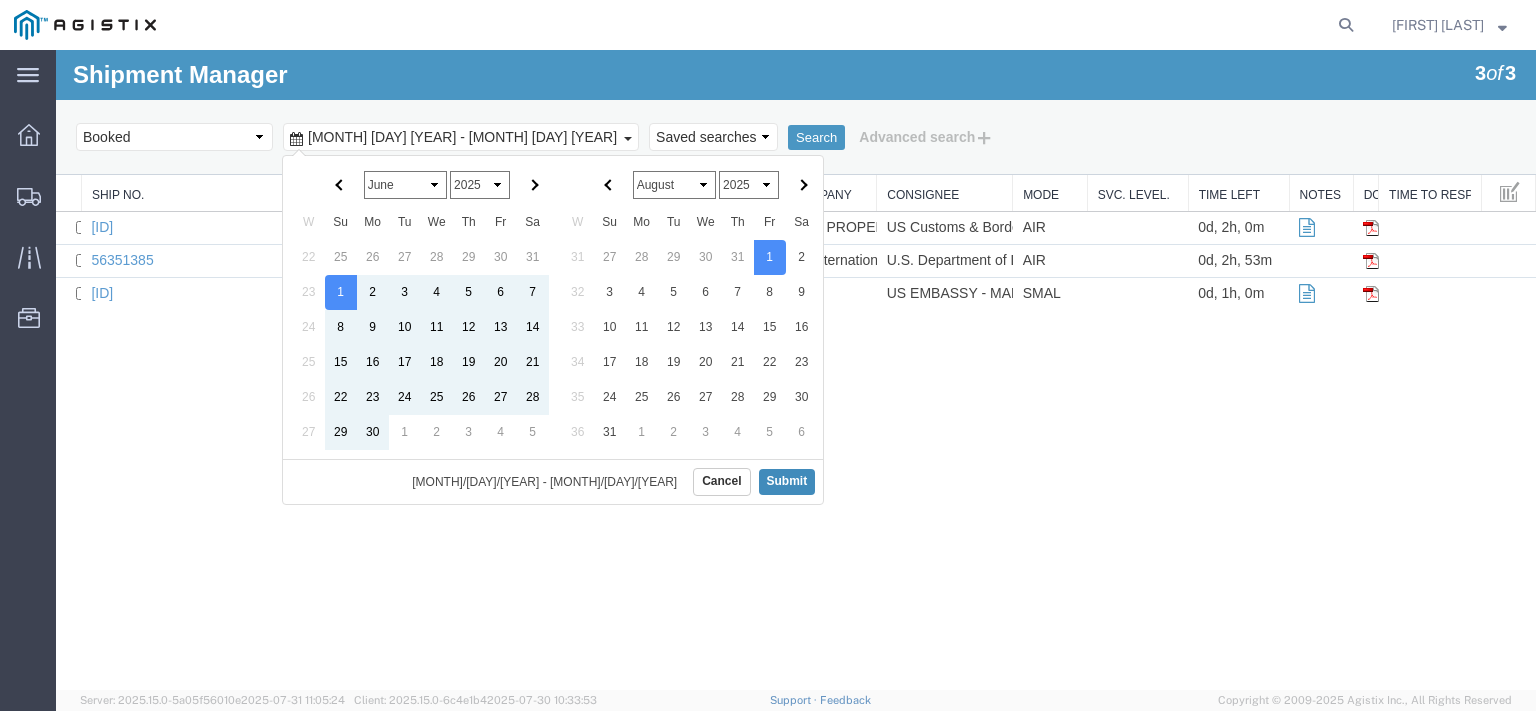 click on "Submit" at bounding box center [787, 481] 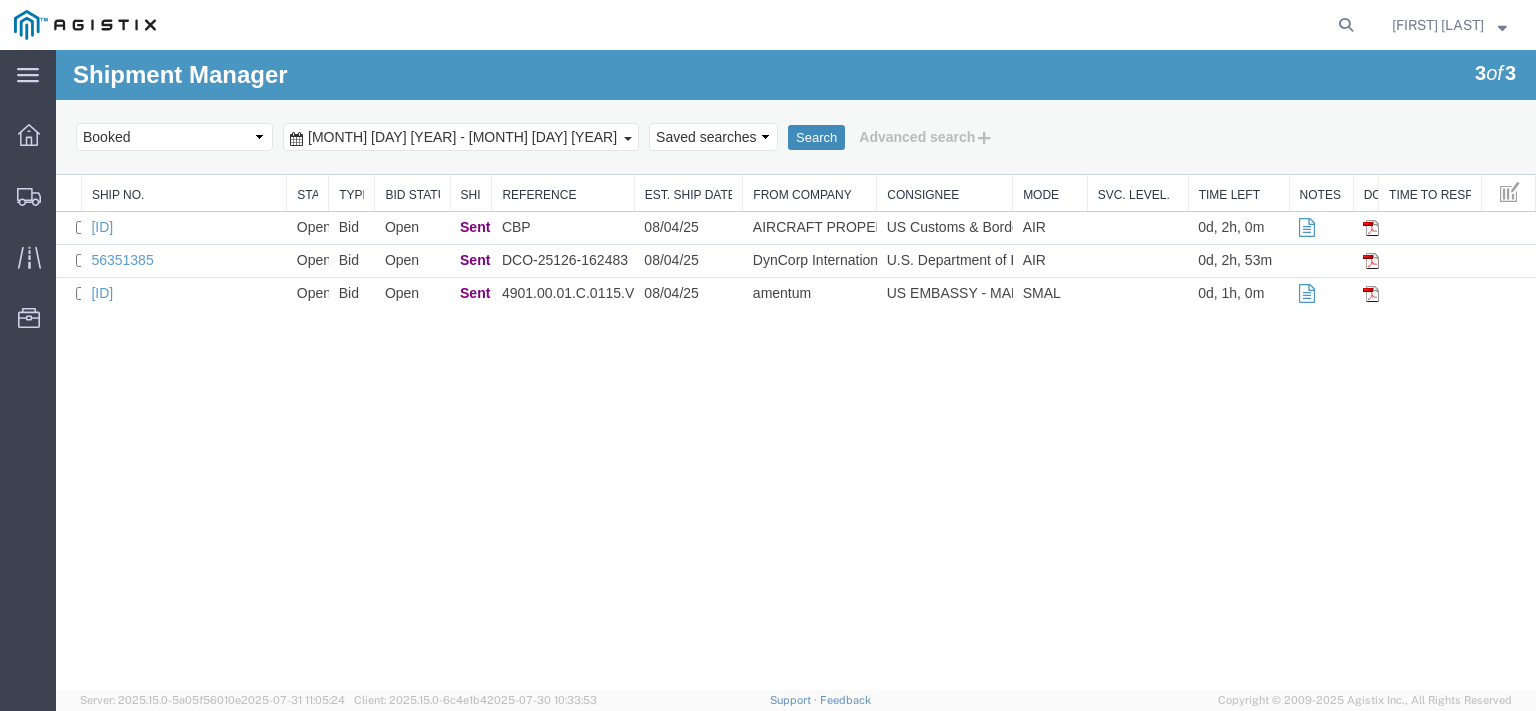 click on "Search" at bounding box center [816, 138] 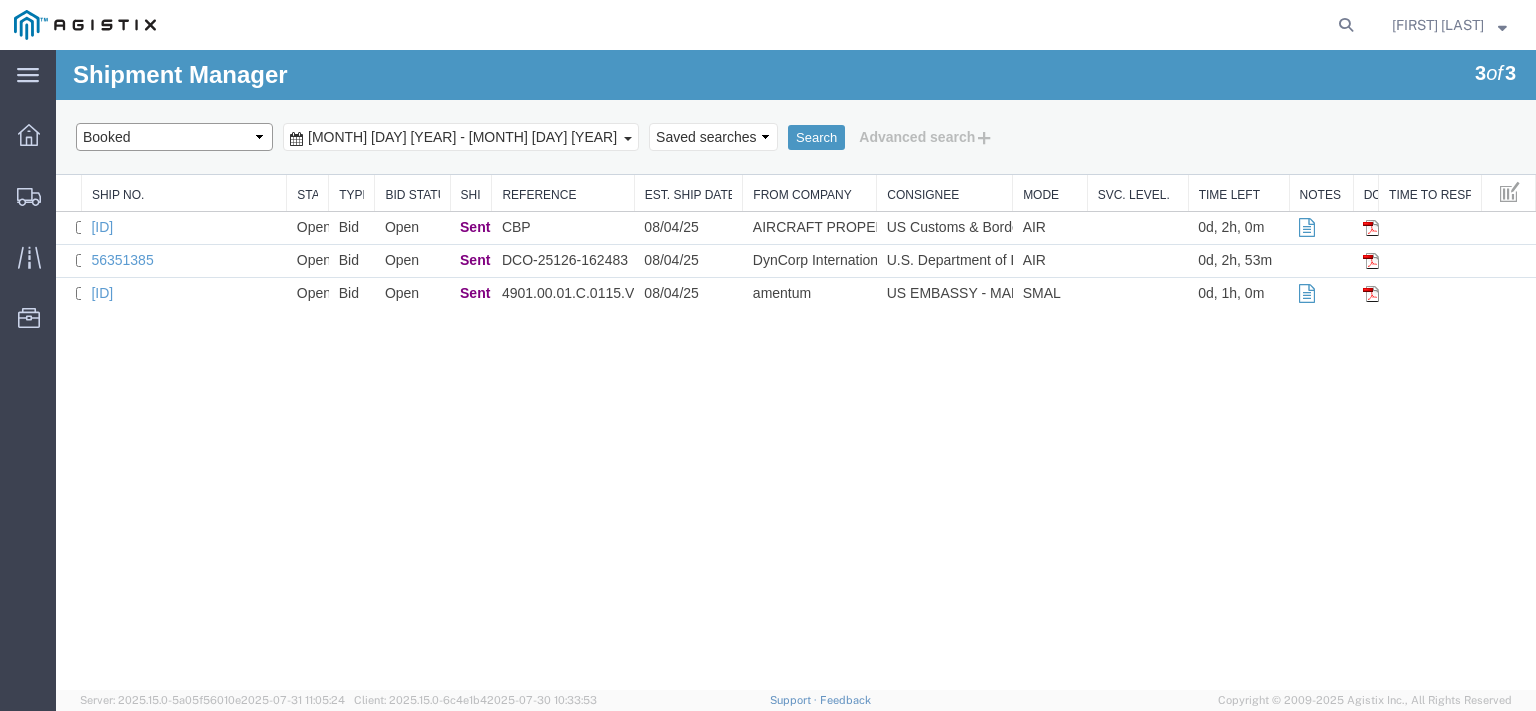 click on "Select status
Active (AC, O, P) All Approved Awaiting Confirmation (AC) Booked Canceled Closed Delivered Denied Expired Ignored Lost On Hold Open (O) Partial Delivery Pending (P) Shipped Withdrawn" at bounding box center [174, 137] 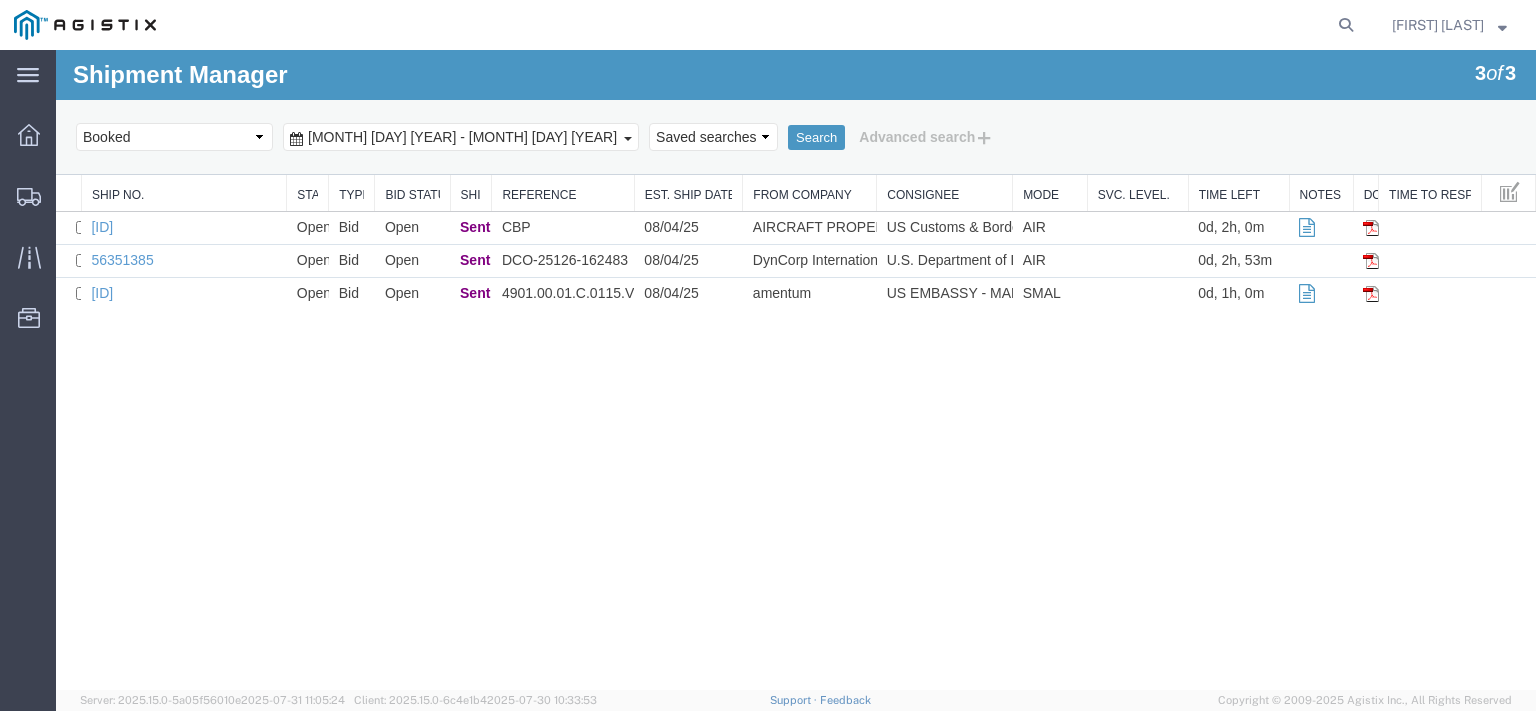click 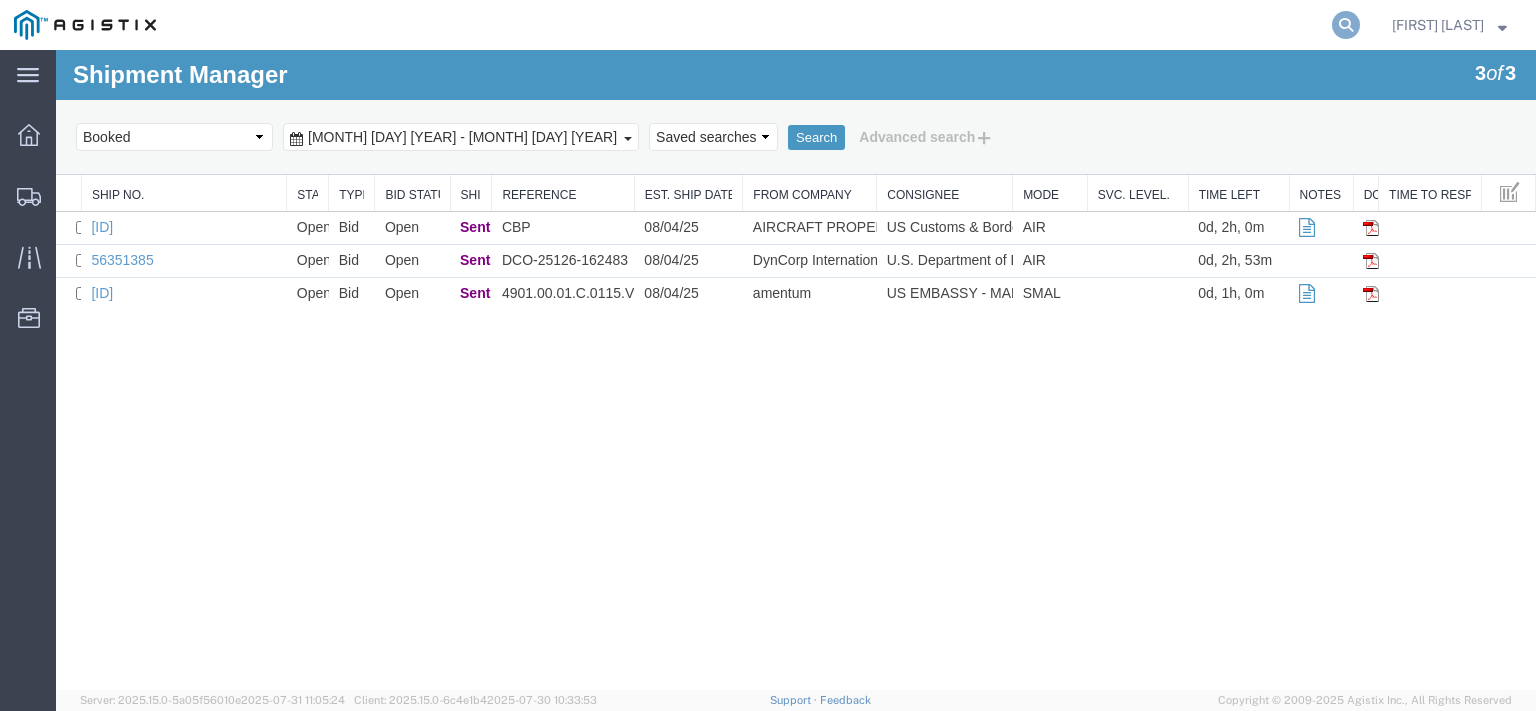 click 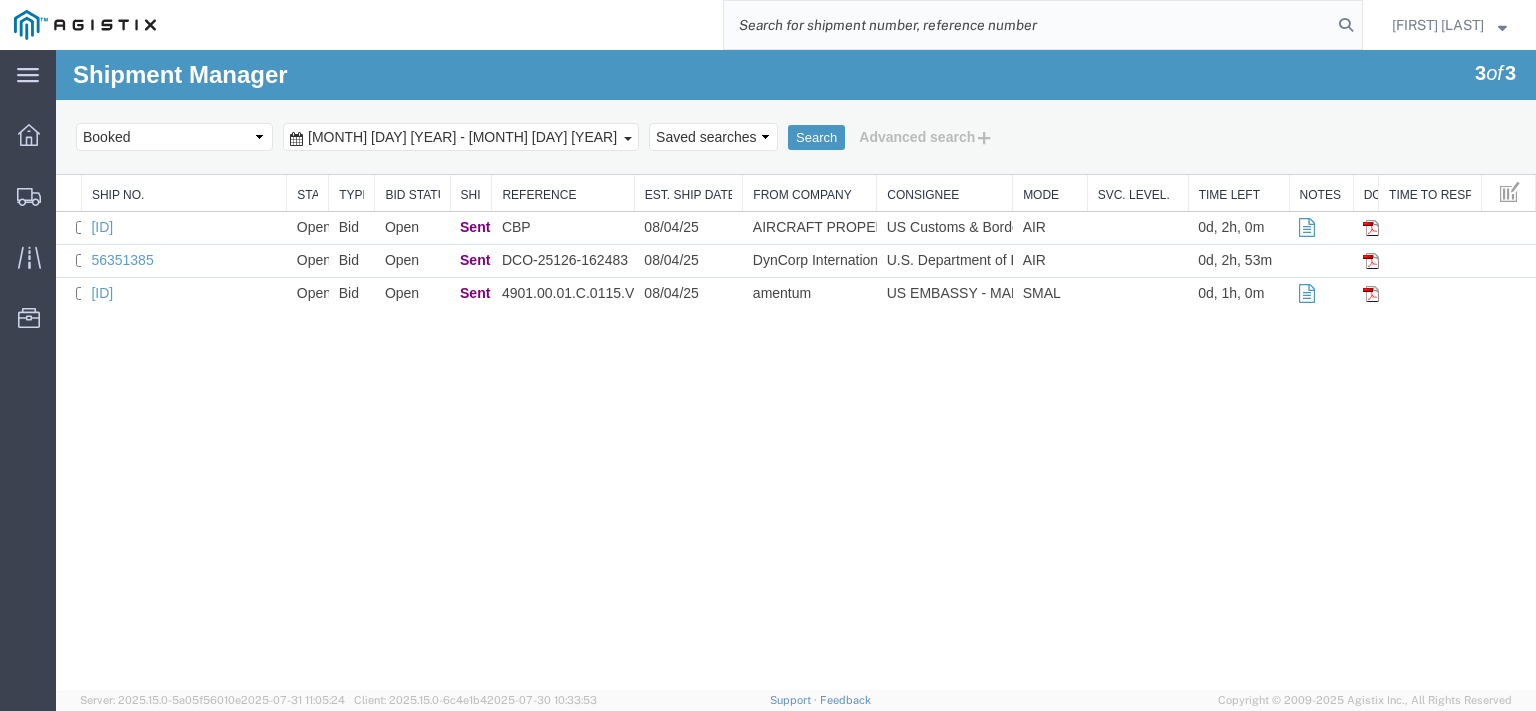 paste on "56330447" 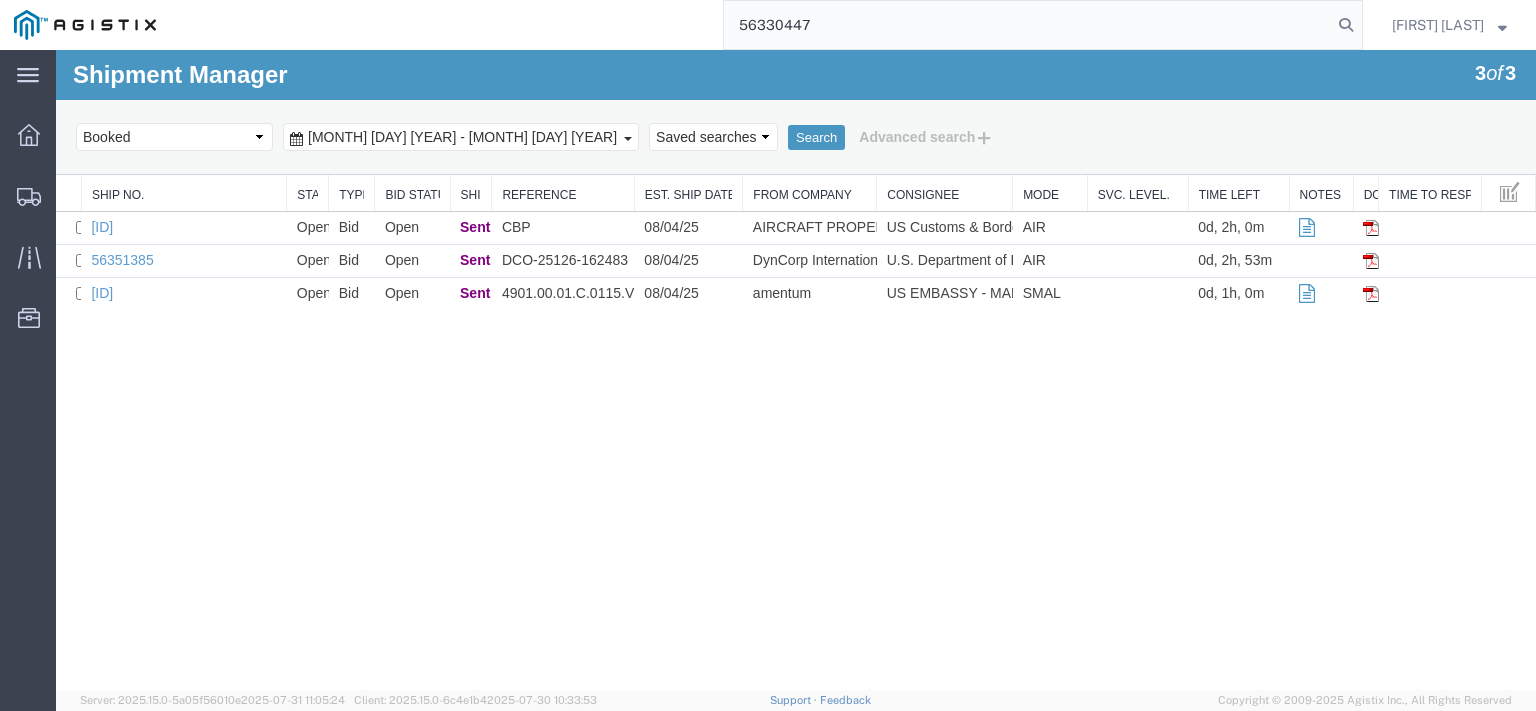 type on "56330447" 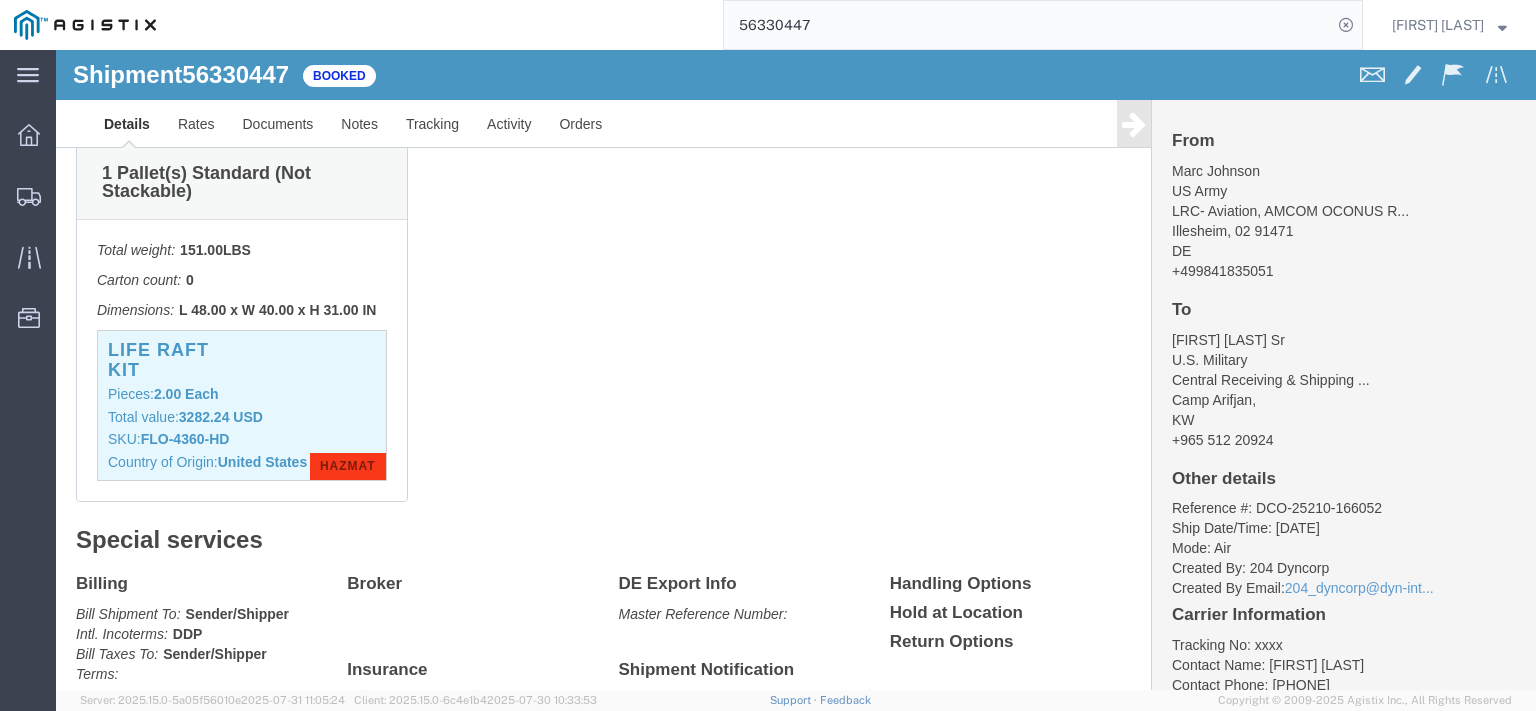 scroll, scrollTop: 528, scrollLeft: 0, axis: vertical 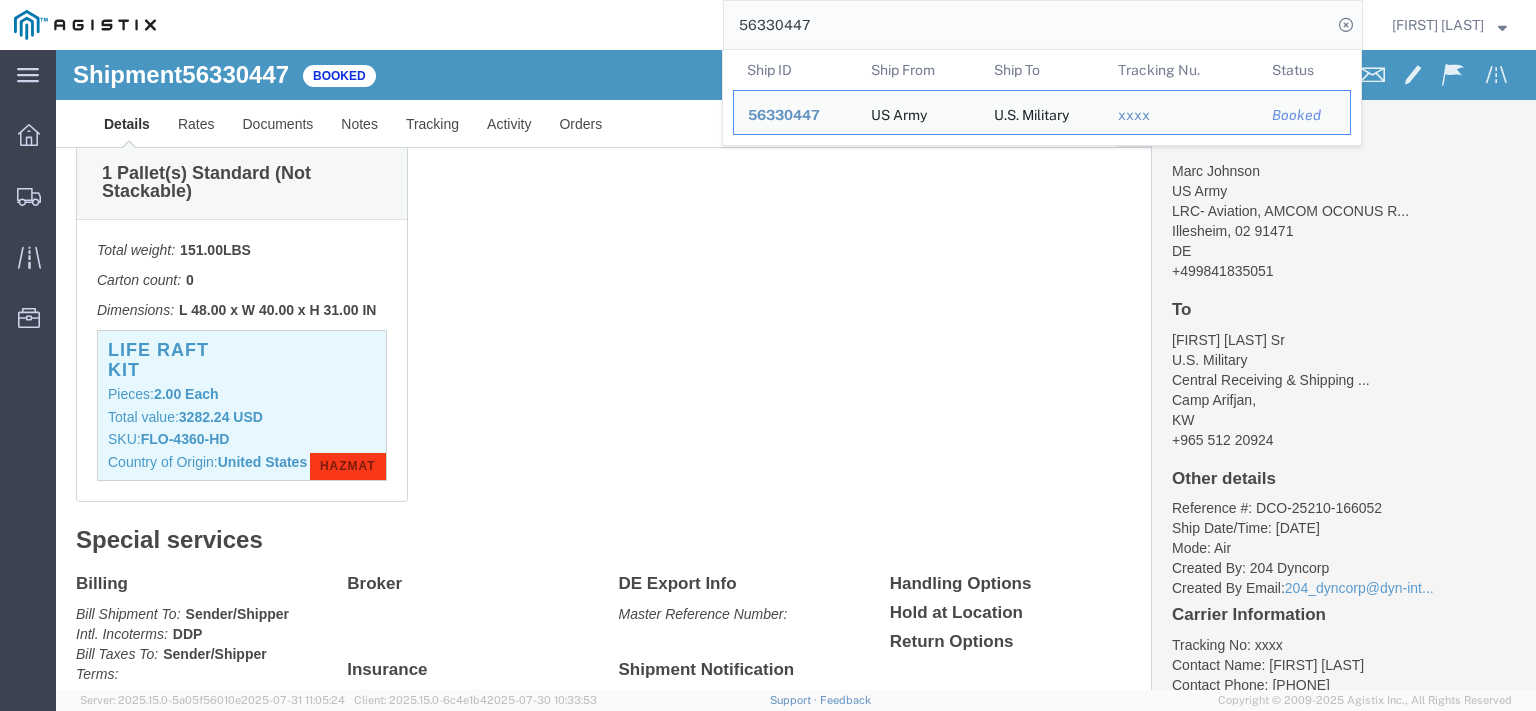 click on "1   Pallet(s) Standard (Not Stackable) Total weight: 151.00  LBS Carton count: 0 Dimensions: L 48.00 x W 40.00 x H 31.00 IN Devices: LIFE RAFT KIT Pieces:  2.00
Each Total value:  3282.24 USD SKU:  FLO-4360-HD Country of Origin:  United States HAZMAT Package 1 Content 1 Product Name: LIFE RAFT KIT Description: LIFE RAFT KIT Pieces: 2.00
Each SKU: FLO-4360-HD Total value: 3282.24 USD Country Of Origin: US Hazmat: Hazmat Proper Shipping Name: LIFE-SAVING APPLIANCES,\nSELF-INFLATING UN #: UN2990 Class: 9 Miscellaneous Compatibility Group: Subsidiary Risk: Number of packages: 1.00 Packaging Group: Container Type: 4 - Boxes Container Material: None Packing Instructions: 955 NEW/NEQ: EX/HC#: Expiration: Notes: Company Name: CHEMTREC Contact Name: CHEMTREC Phone Number: [PHONE] Cargo Aircraft Only: Radioactive: Limited Qty: Total Quantity: Q Value: Export Information Country: Germany ECCN: 9A610.y.12 Controlled: Shipment Controlled: HTS/Tariff Code: 8907100000 Control/Exempt: BIS Expiration Date:" 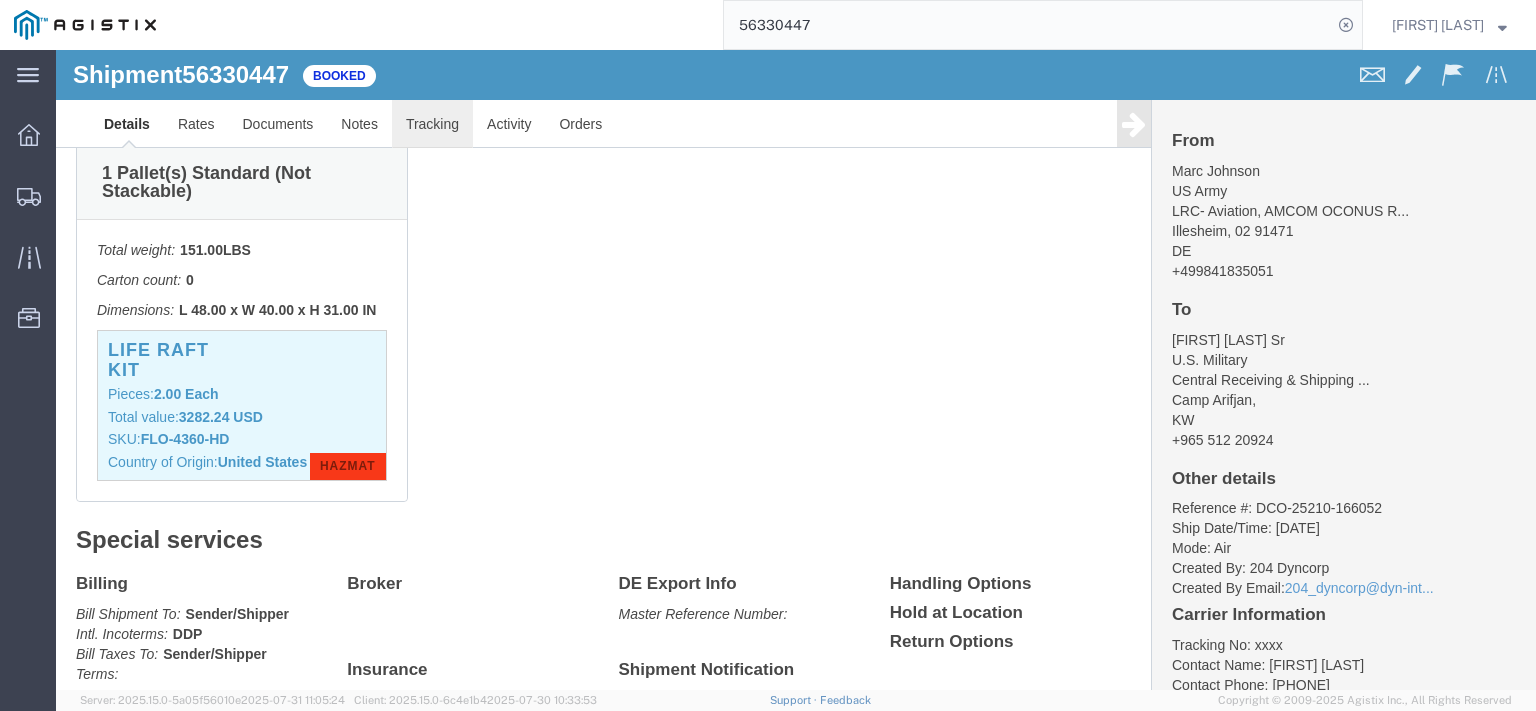 click on "Tracking" 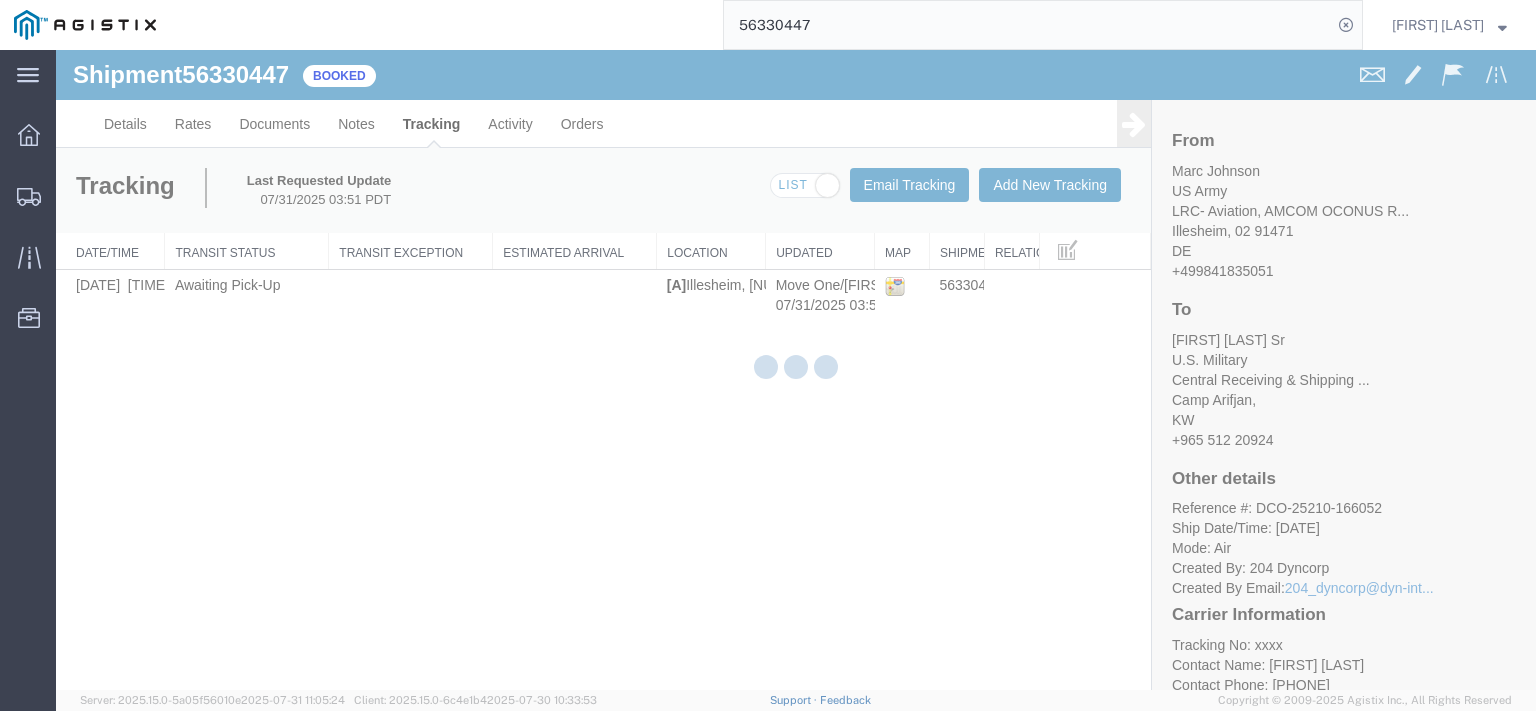 scroll, scrollTop: 0, scrollLeft: 0, axis: both 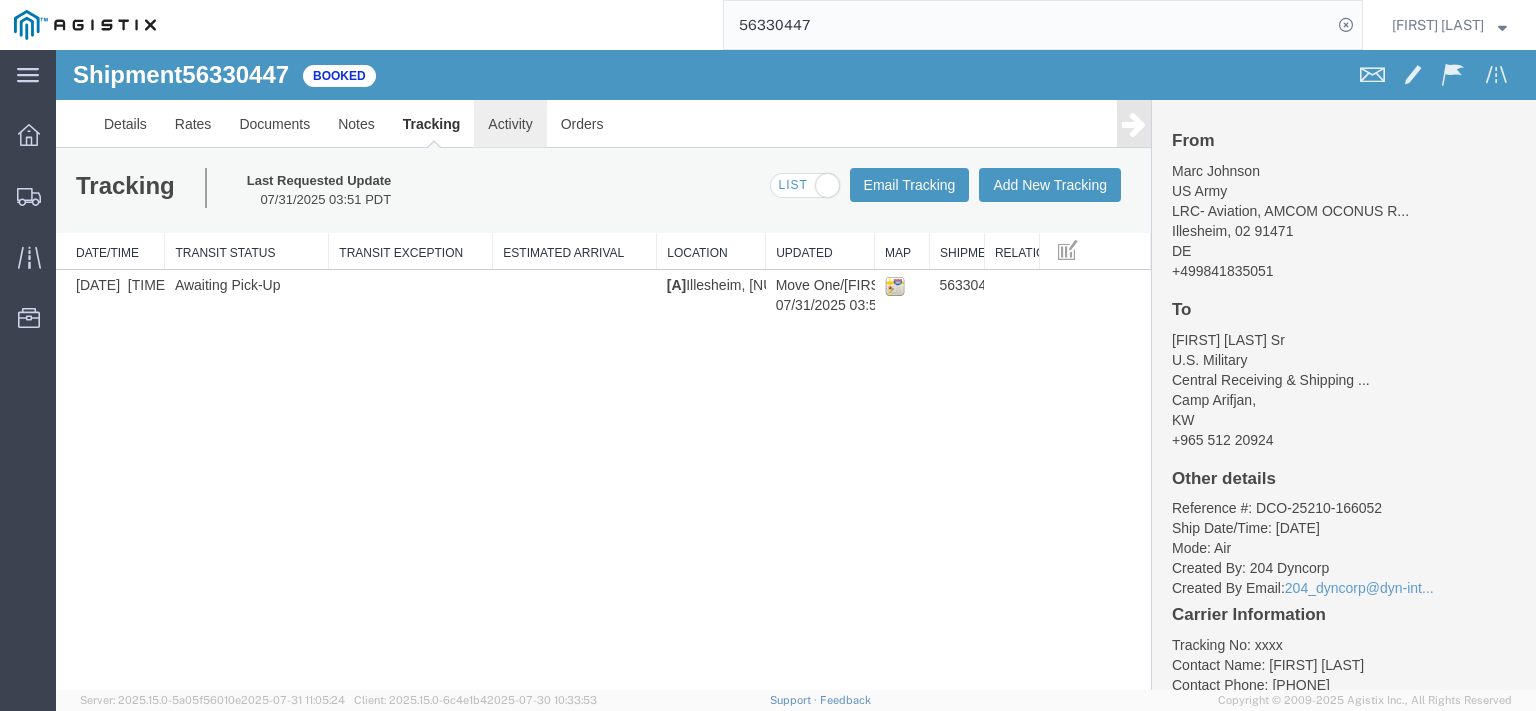 click on "Activity" at bounding box center [510, 124] 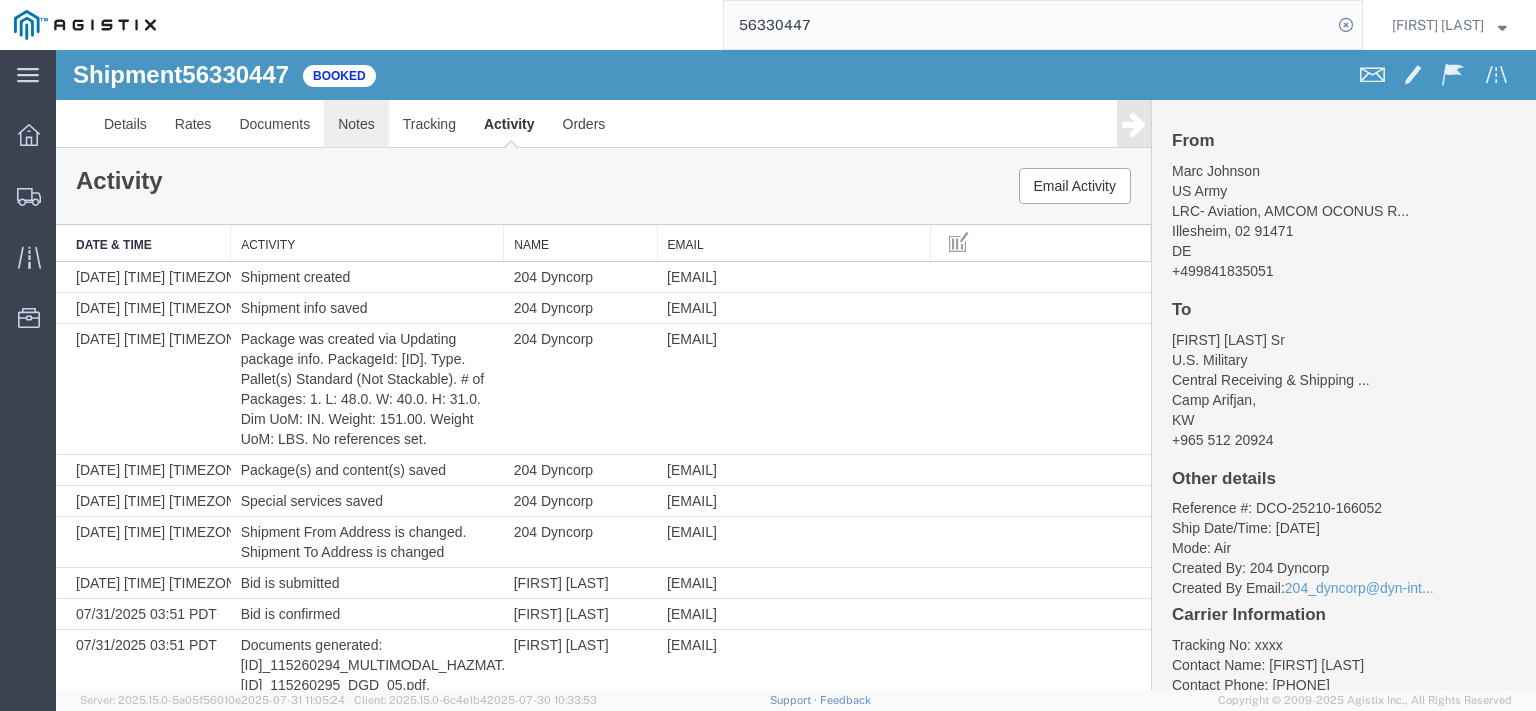 click on "Notes" at bounding box center (356, 124) 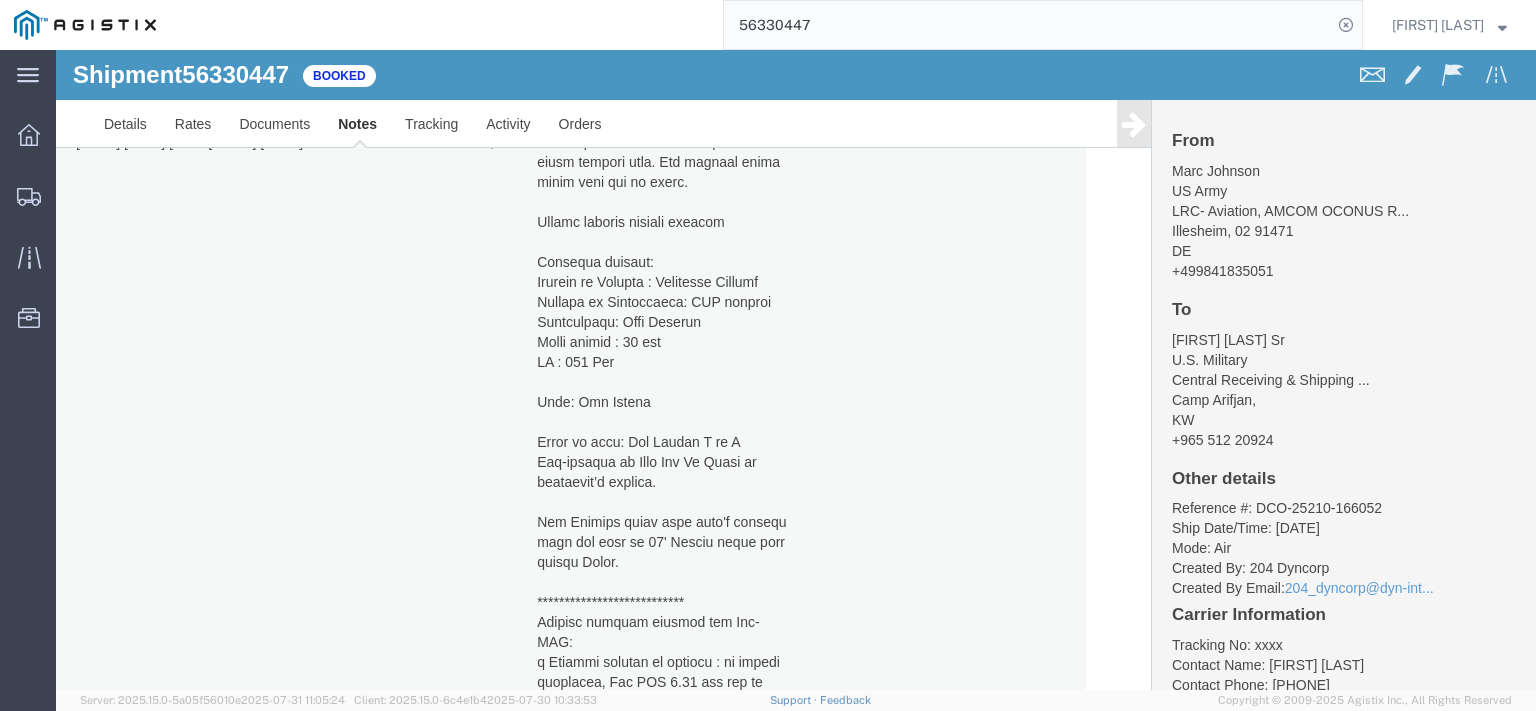 scroll, scrollTop: 0, scrollLeft: 0, axis: both 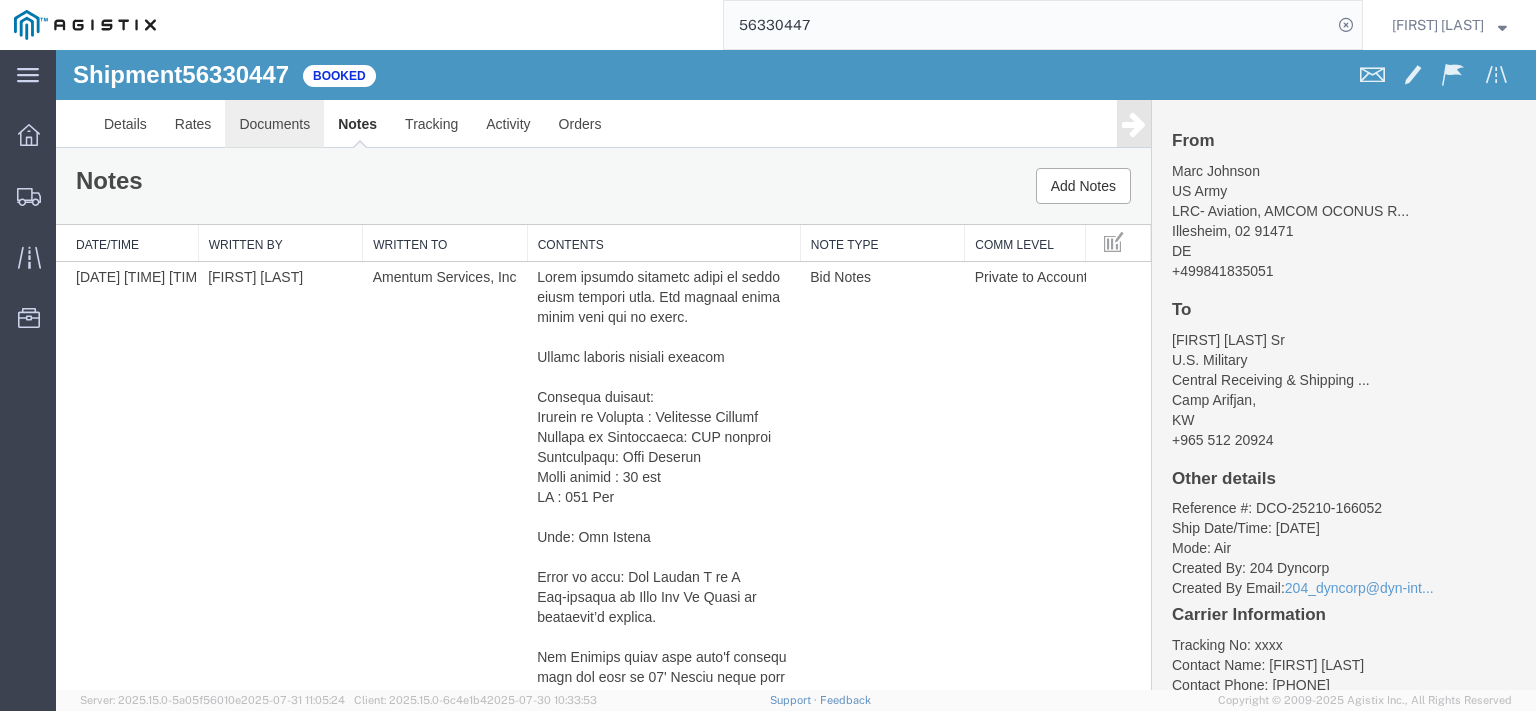click on "Documents" at bounding box center (274, 124) 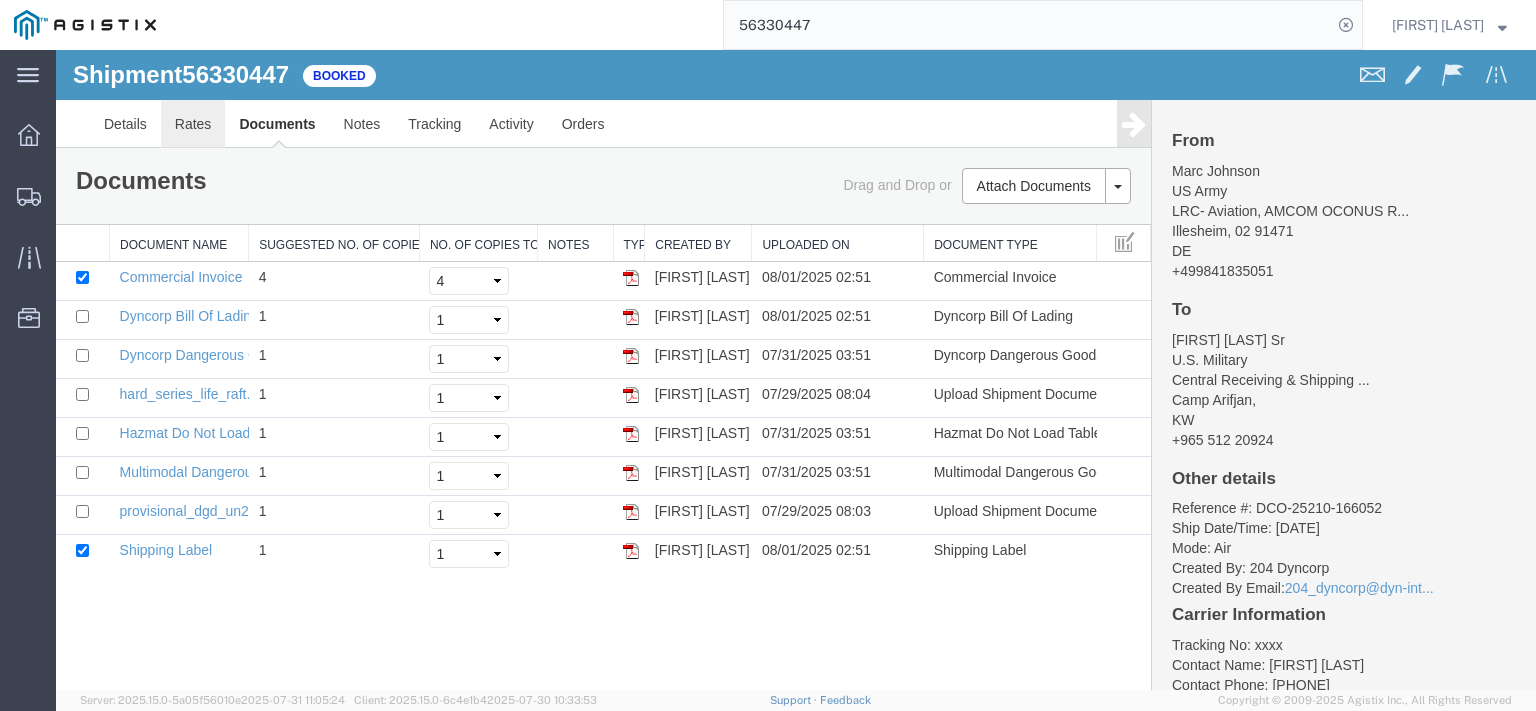click on "Rates" at bounding box center [193, 124] 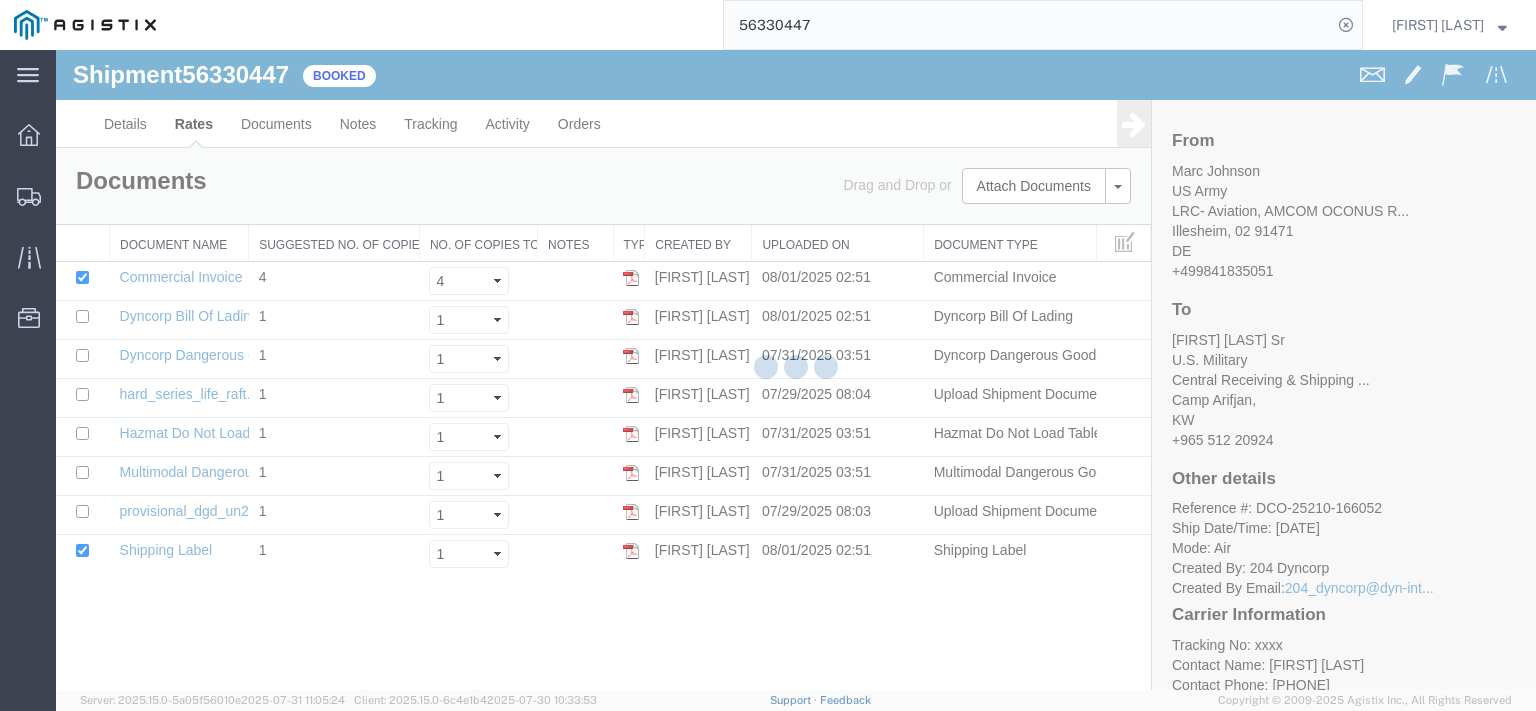 click at bounding box center [796, 370] 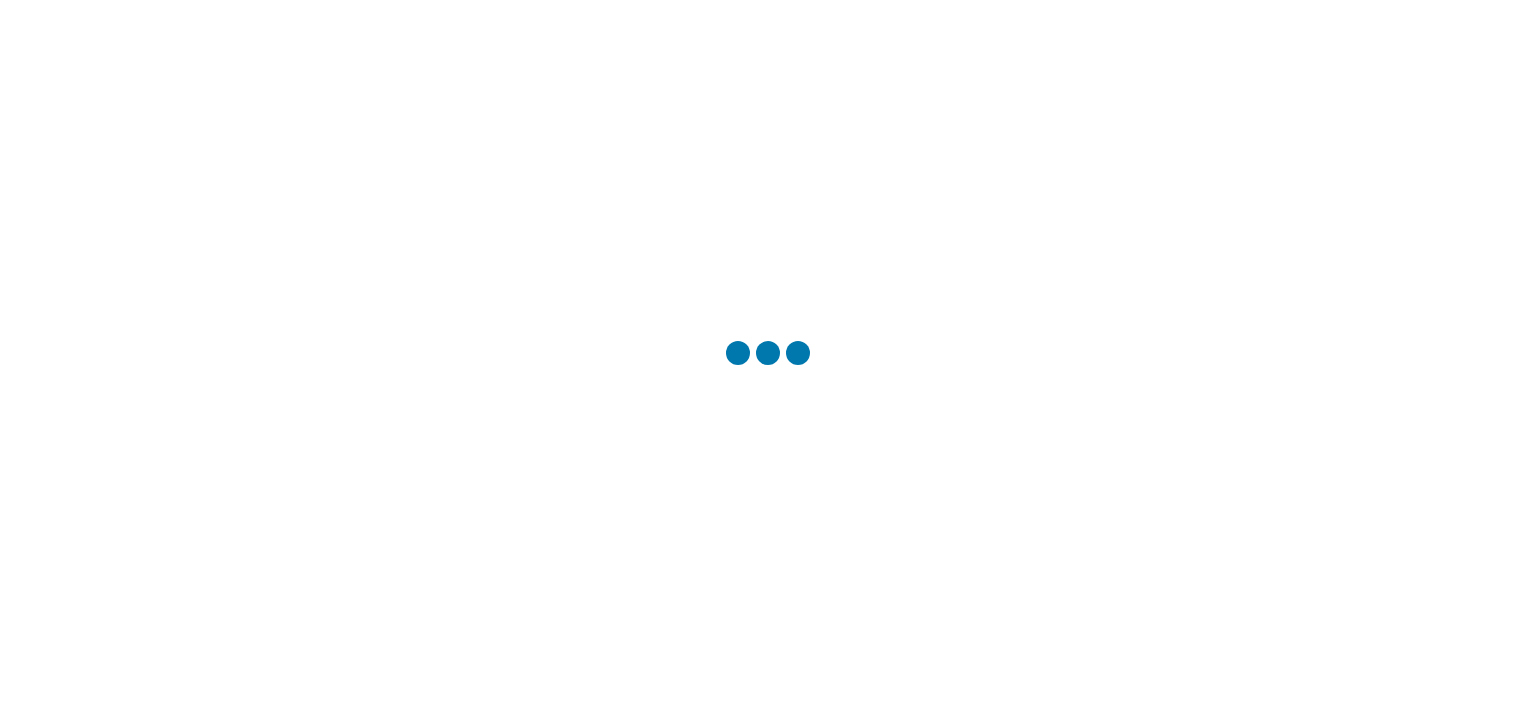 scroll, scrollTop: 0, scrollLeft: 0, axis: both 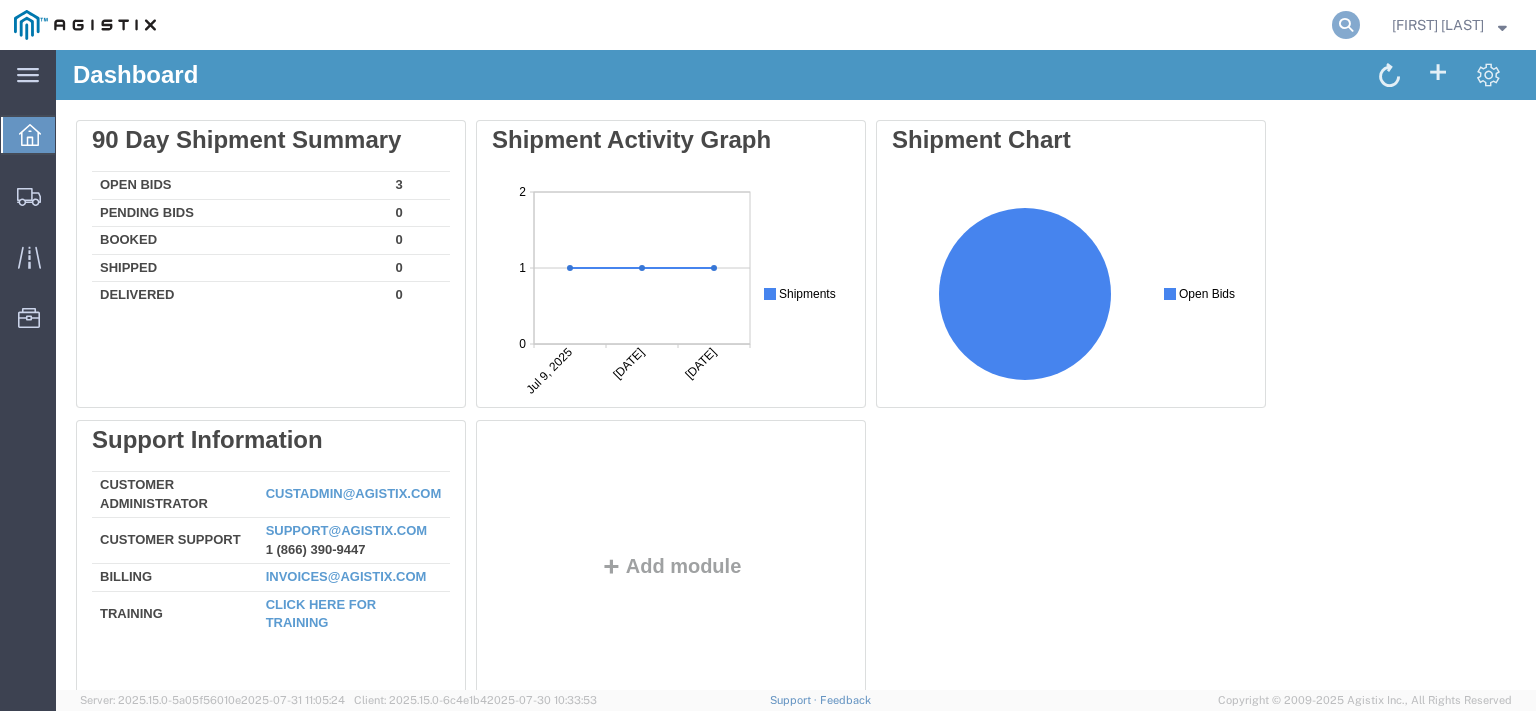 click 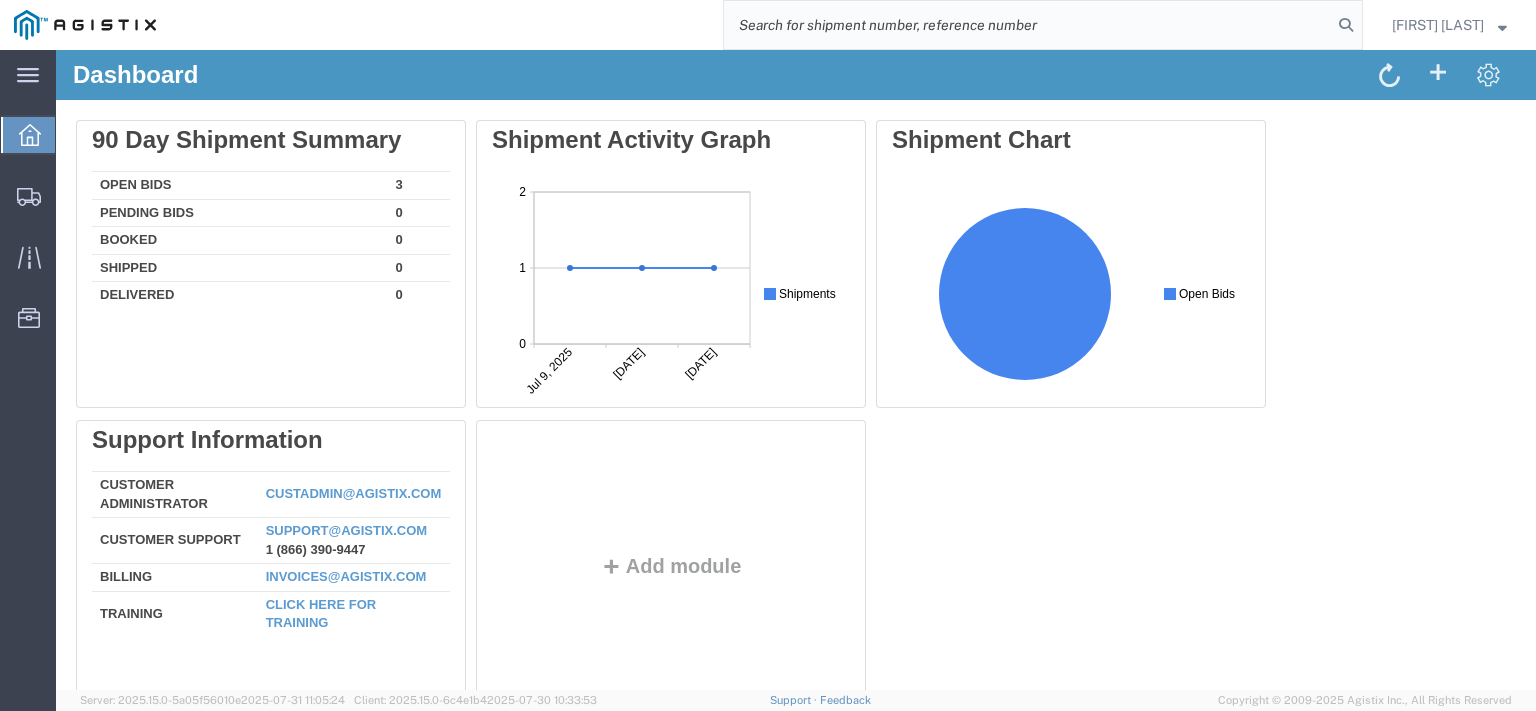 paste on "56178525" 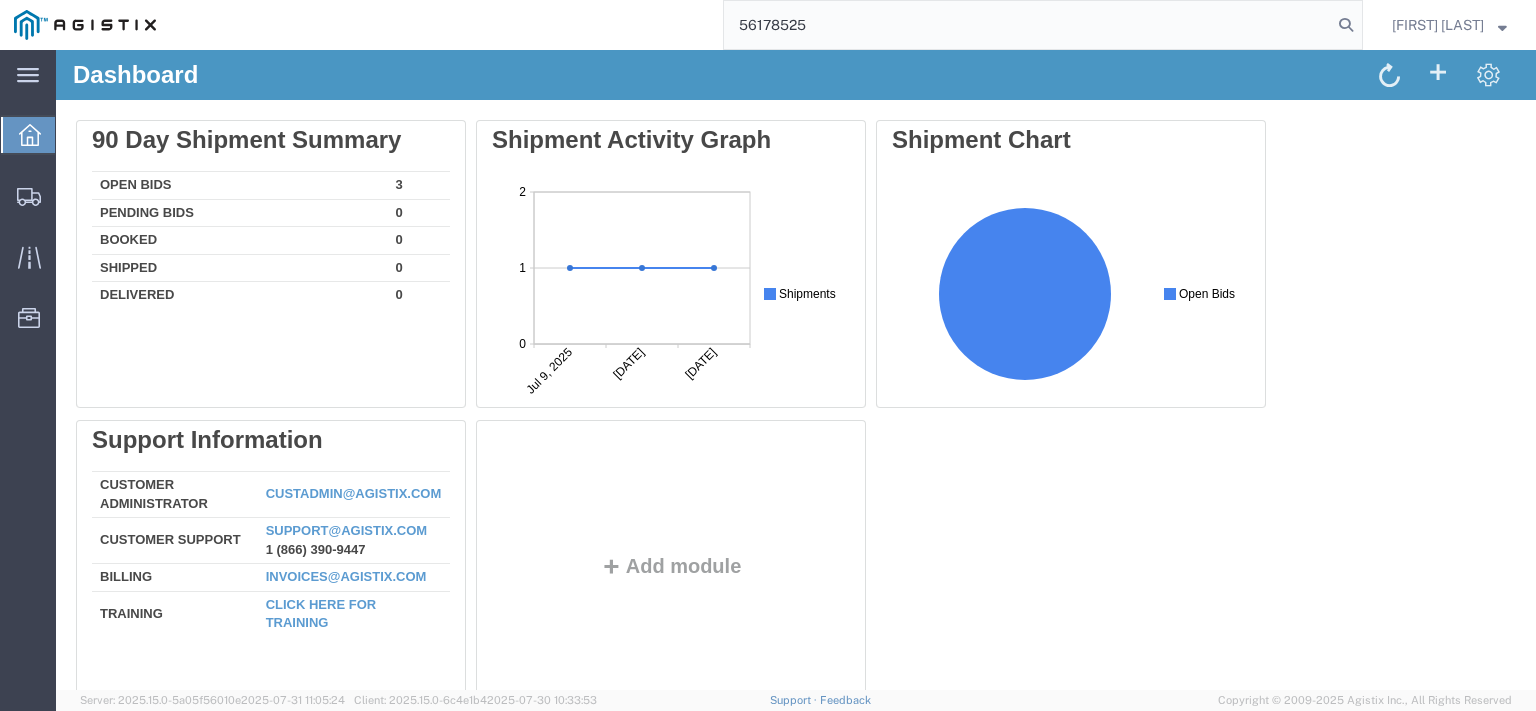 type on "56178525" 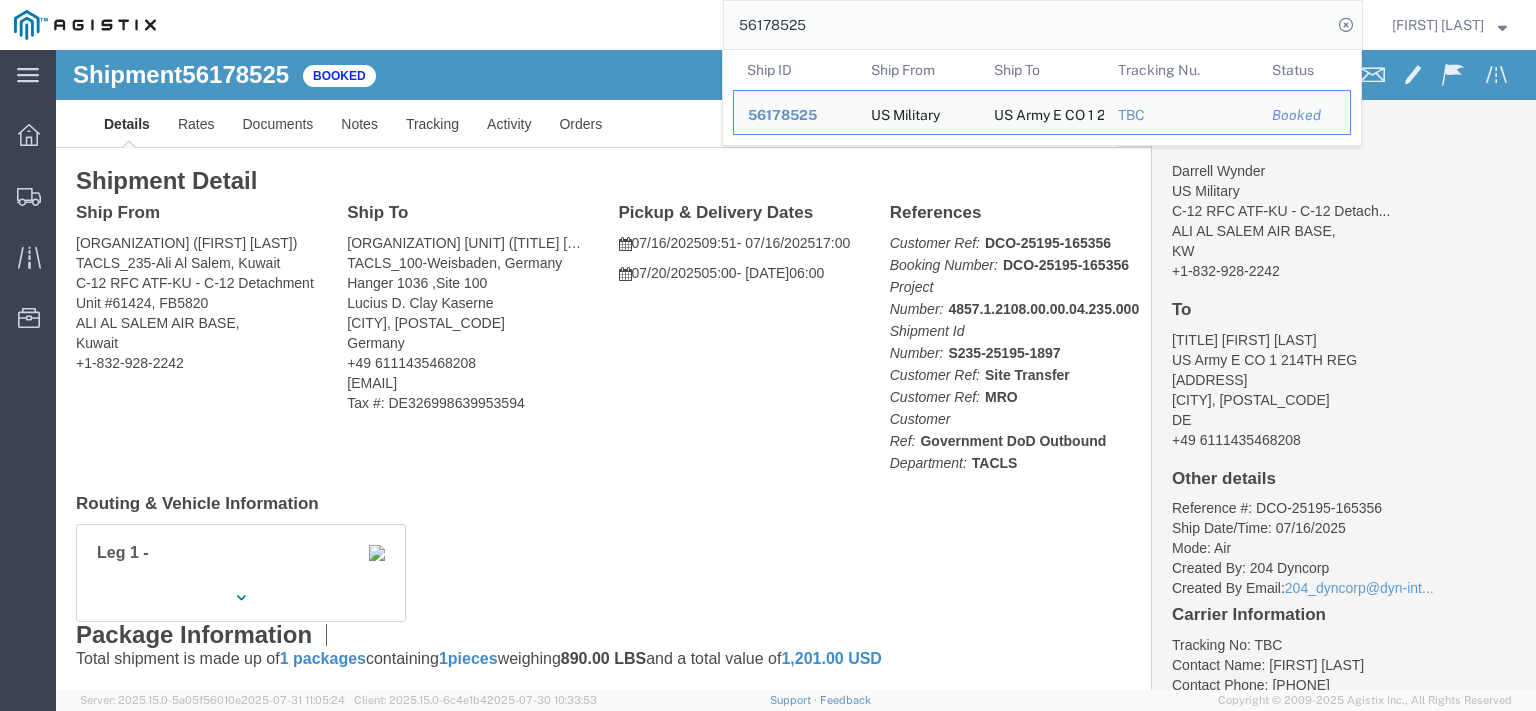 click on "Ship From US Military (Darrell Wynder) TACLS_235-Ali Al Salem, Kuwait C-12 RFC ATF-KU - C-12 Detachment Unit #61424, FB5820 ALI AL SALEM AIR BASE,  Kuwait +1-832-928-2242 Ship To
US Army E CO 1 214TH REG (CW2 Michael DeGroff) TACLS_100-Weisbaden, Germany Hanger 1036 ,Site 100 Lucius D. Clay Kaserne Wiesbaden, 65205 Germany +49 6111435468208 michael.j.degroff.mil@army.mil Tax #: DE326998639953594
Pickup & Delivery Dates
07/16/2025  09:51
-
07/16/2025  17:00  07/20/2025  05:00
-
07/20/2025  06:00 Edit Date and Time
Pickup Date:
Pickup Start Date Pickup Start Time Pickup Open Date and Time Aug 01 2025 6:03 PM Pickup Close Date Pickup Close Time
Pickup Close Date and Time
Aug 01 2025 7:03 PM
Delivery by Date
Delivery Start Date Delivery Start Time
Deliver Open Date and Time
Jul 20 2025 5:00 AM Deliver Close Date Deliver Close Time Apply" 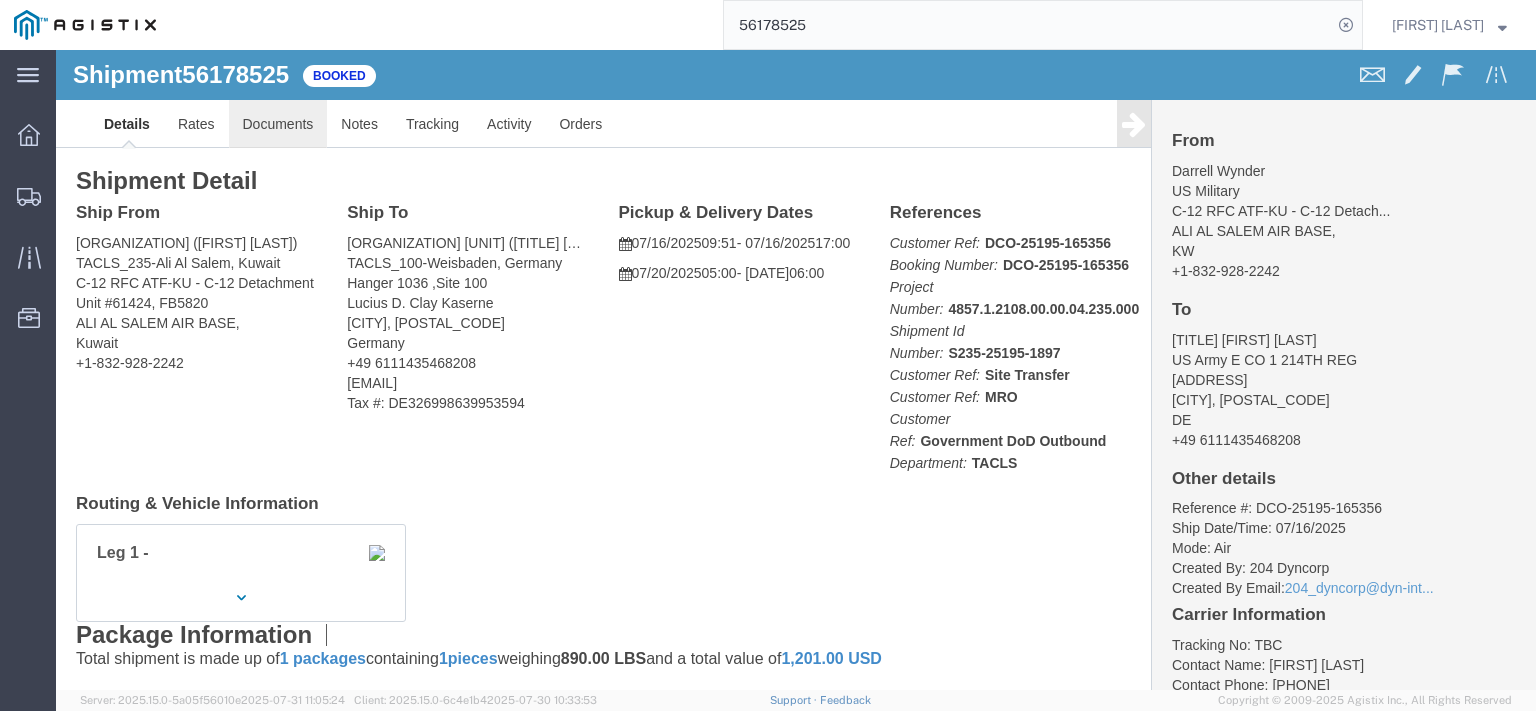 click on "Documents" 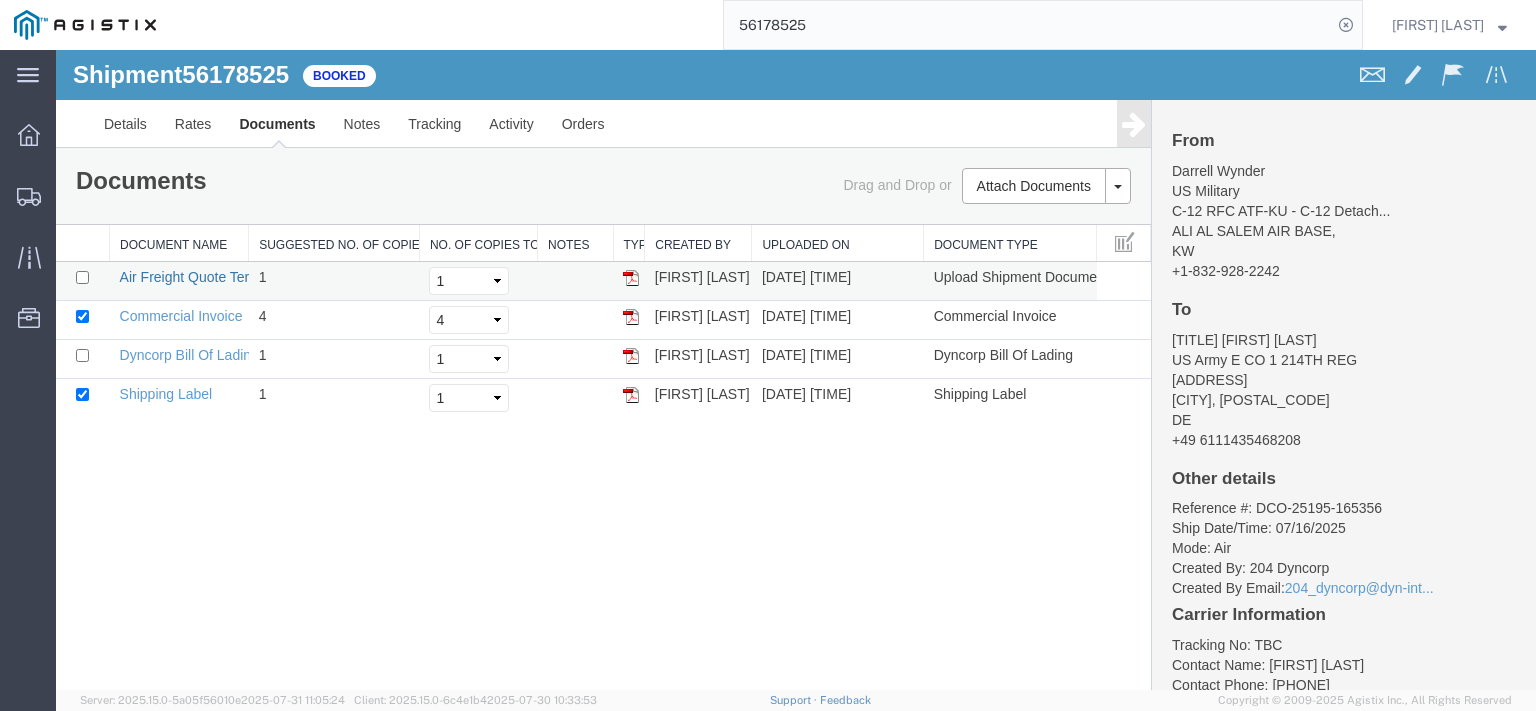 click on "Air Freight Quote Terms v2025-0207" at bounding box center (233, 277) 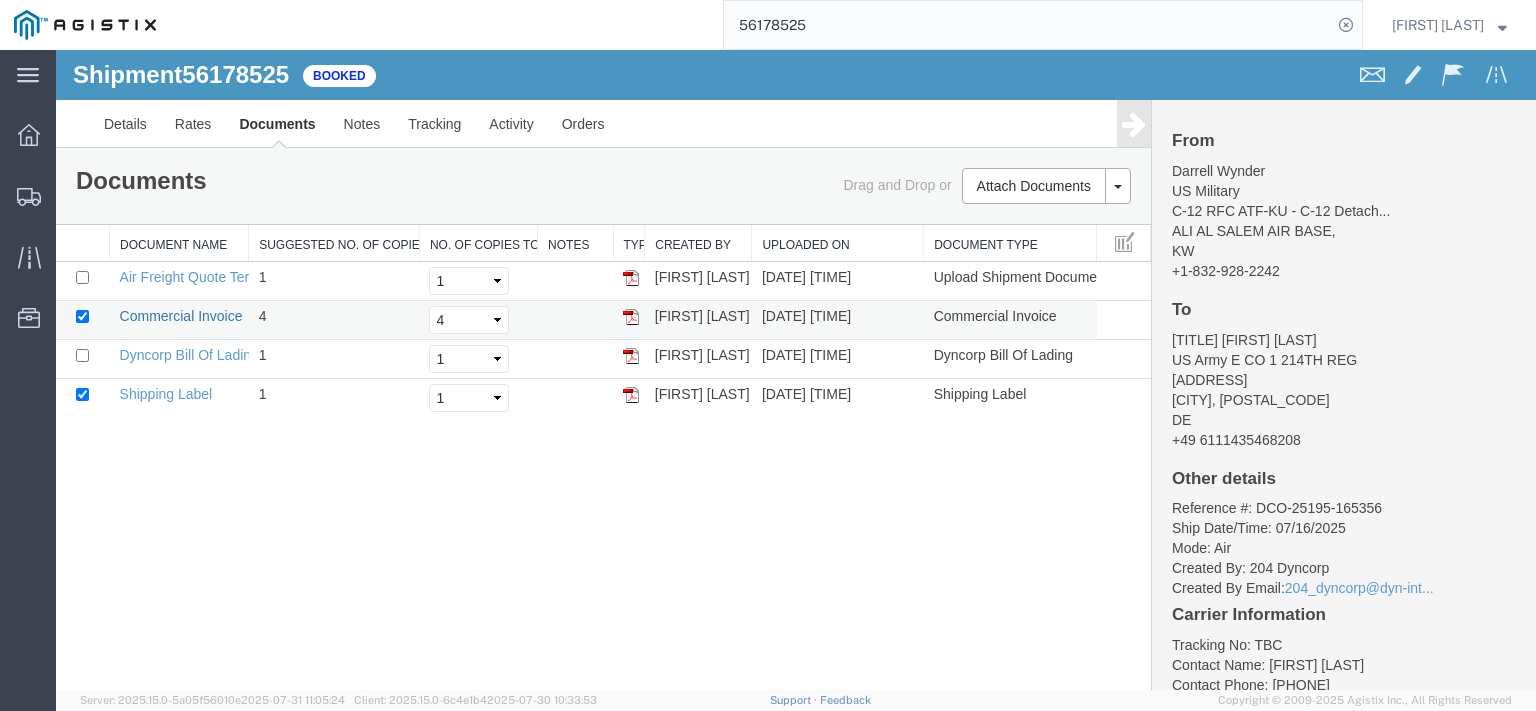 click on "Commercial Invoice" at bounding box center [181, 316] 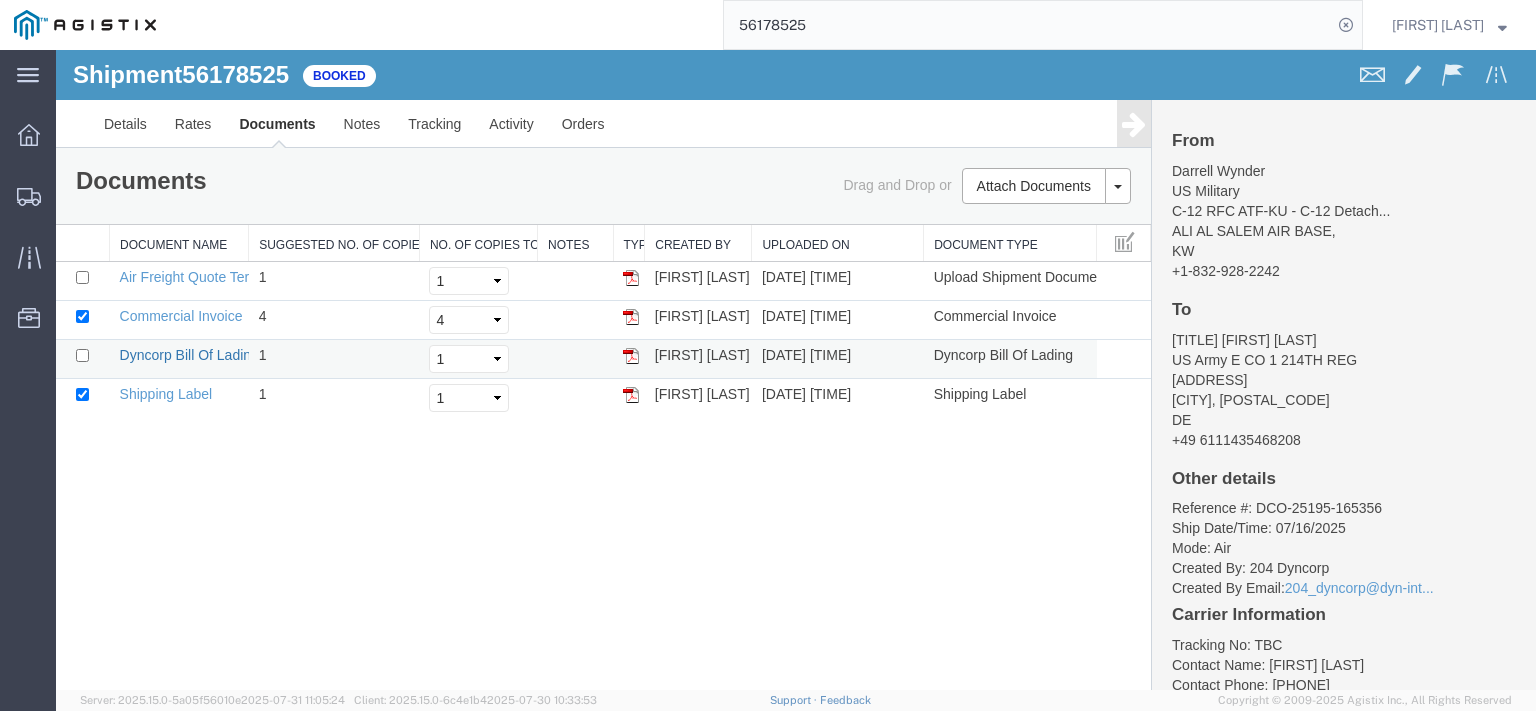 click on "Dyncorp Bill Of Lading" at bounding box center (189, 355) 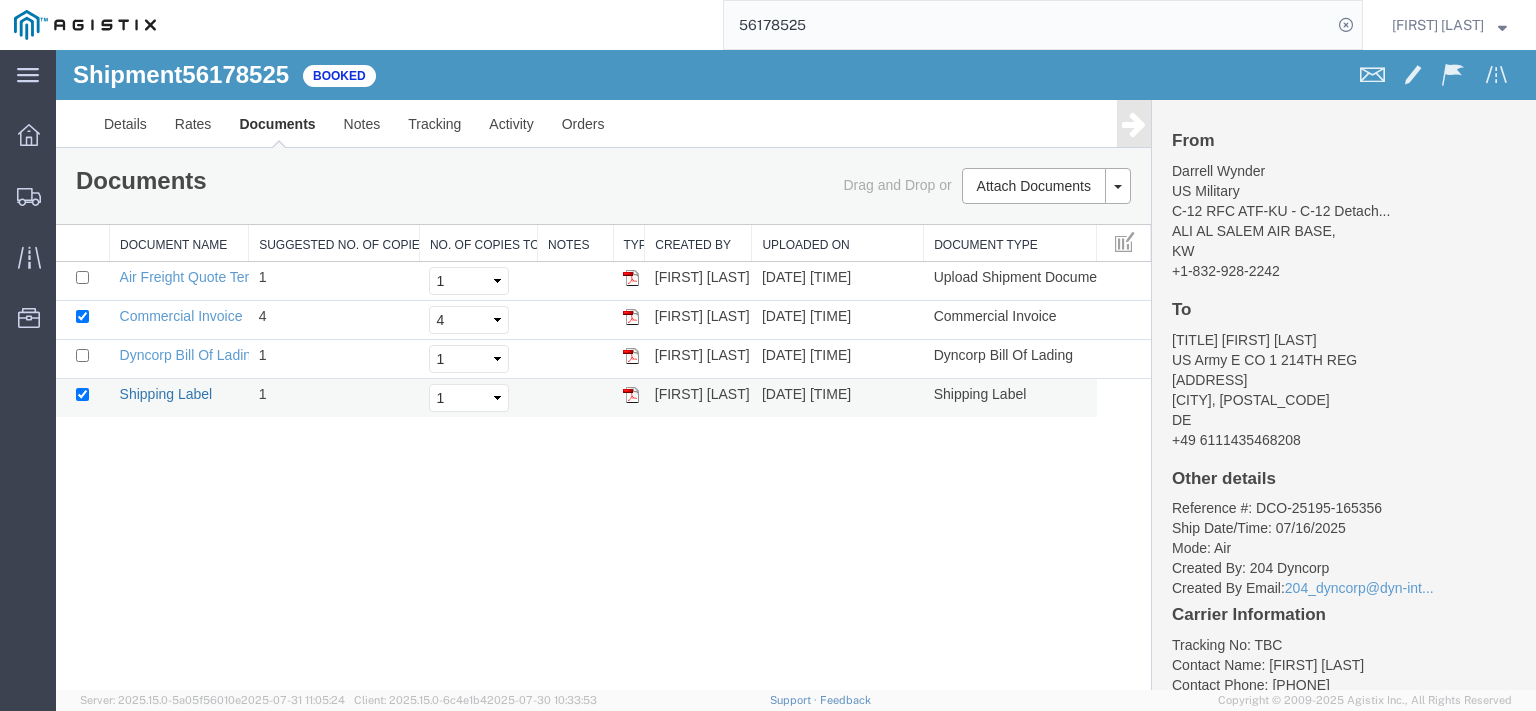 drag, startPoint x: 190, startPoint y: 398, endPoint x: 1494, endPoint y: 68, distance: 1345.1082 